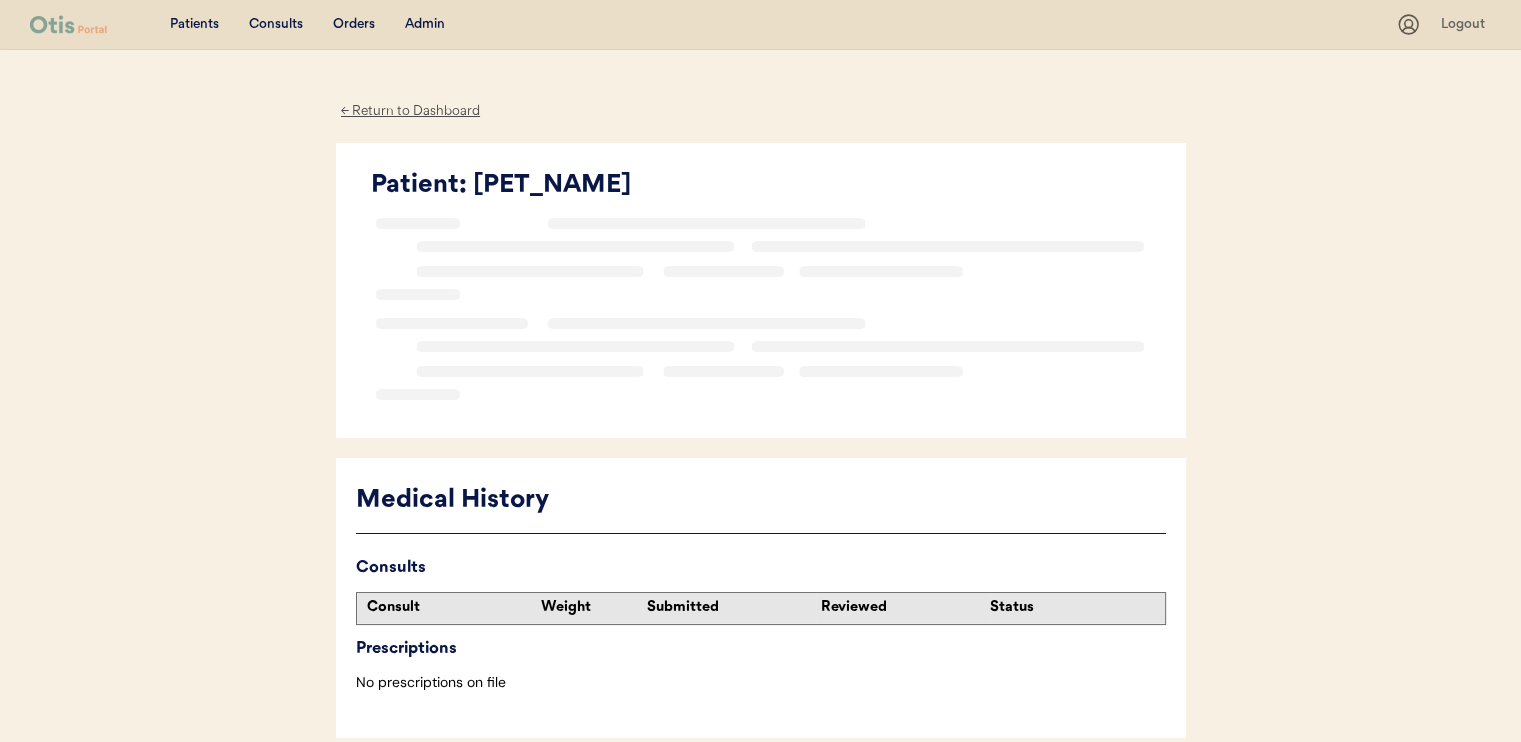 scroll, scrollTop: 0, scrollLeft: 0, axis: both 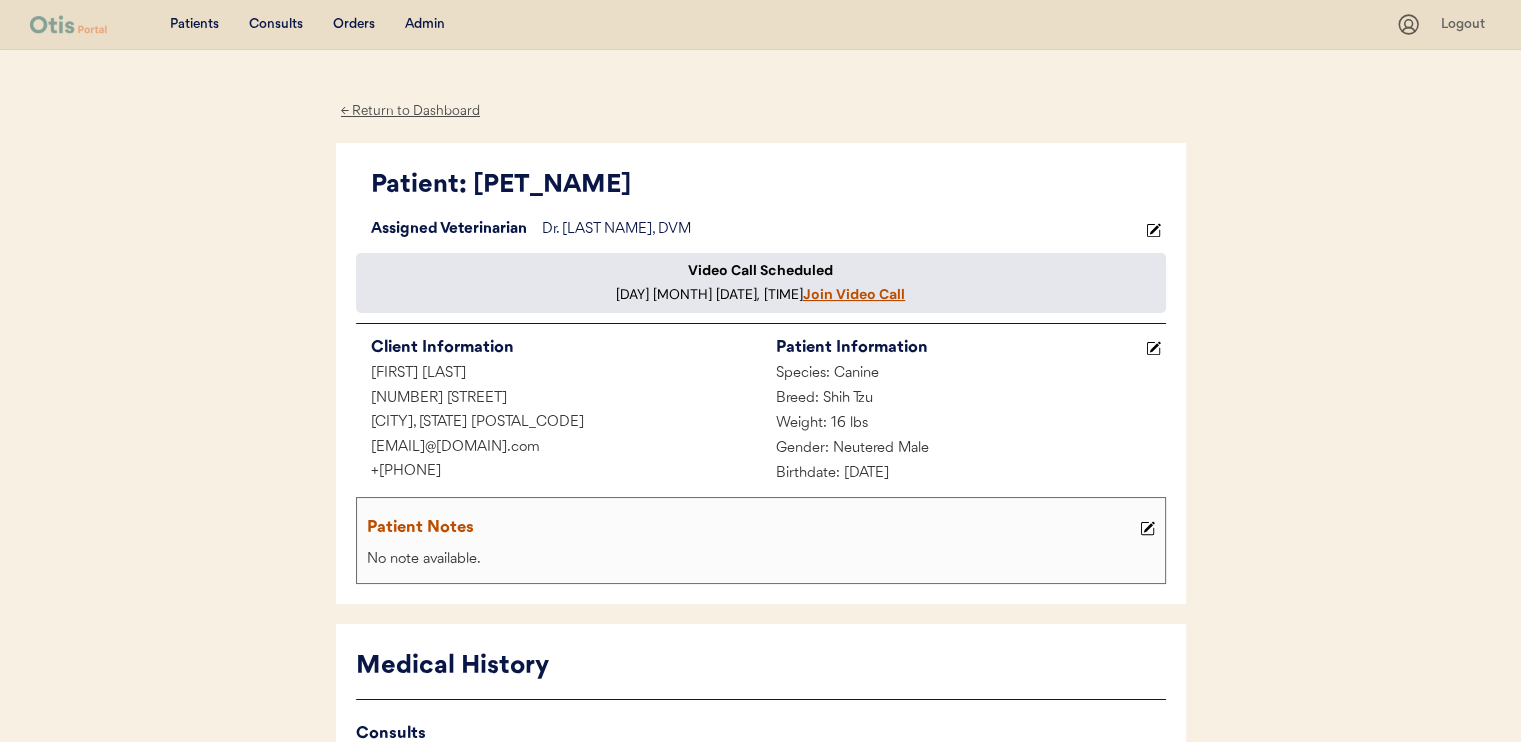 click on "Join Video Call" at bounding box center (854, 294) 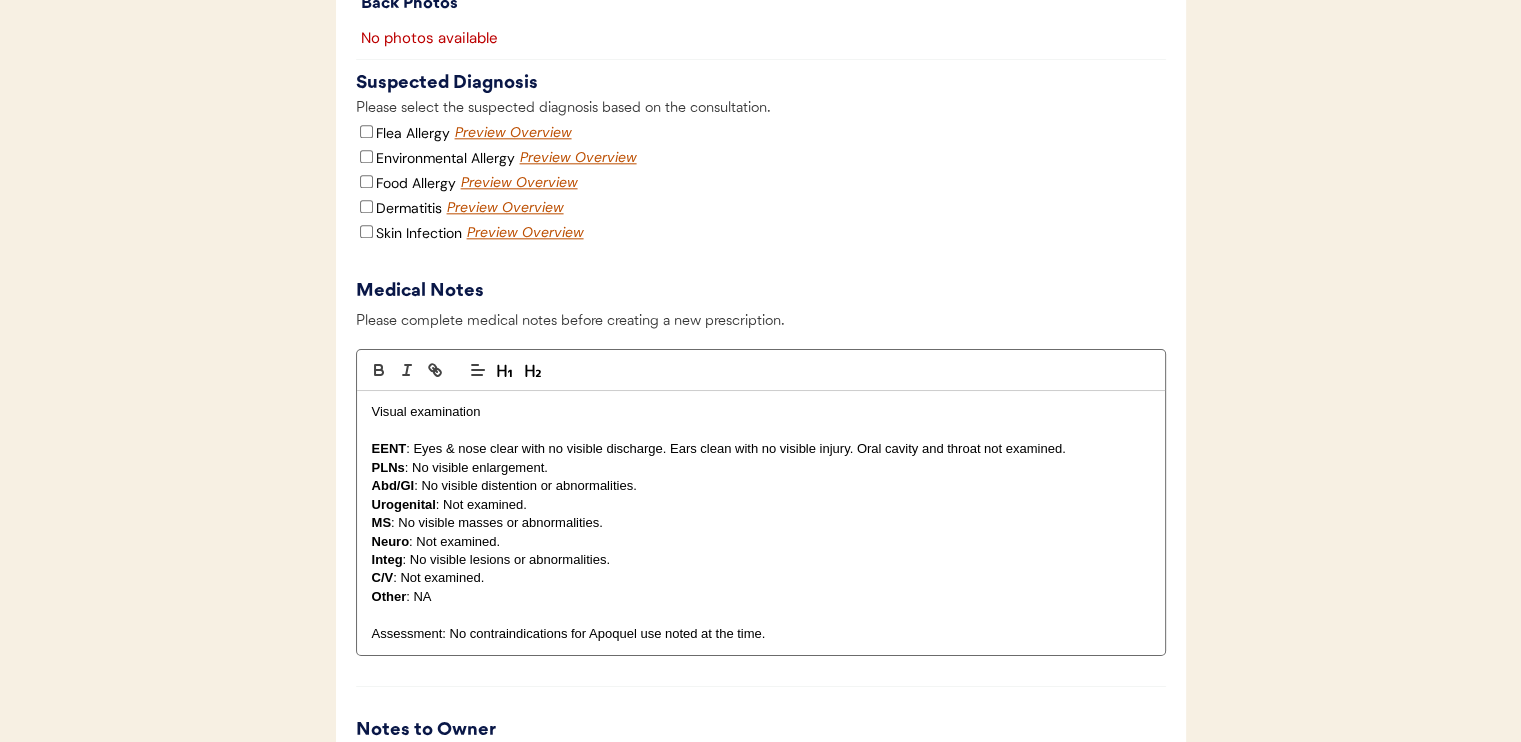 scroll, scrollTop: 2400, scrollLeft: 0, axis: vertical 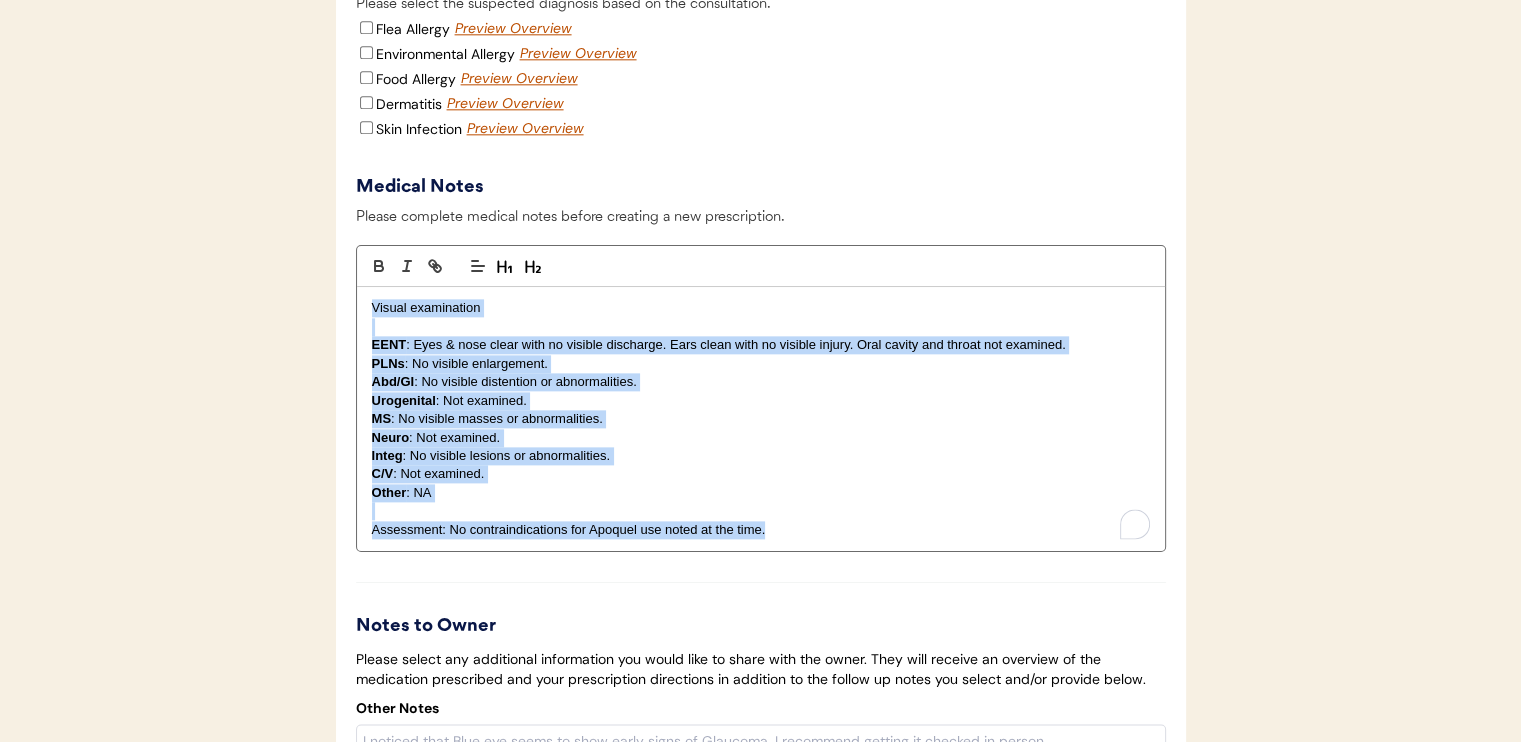 drag, startPoint x: 356, startPoint y: 347, endPoint x: 840, endPoint y: 587, distance: 540.237 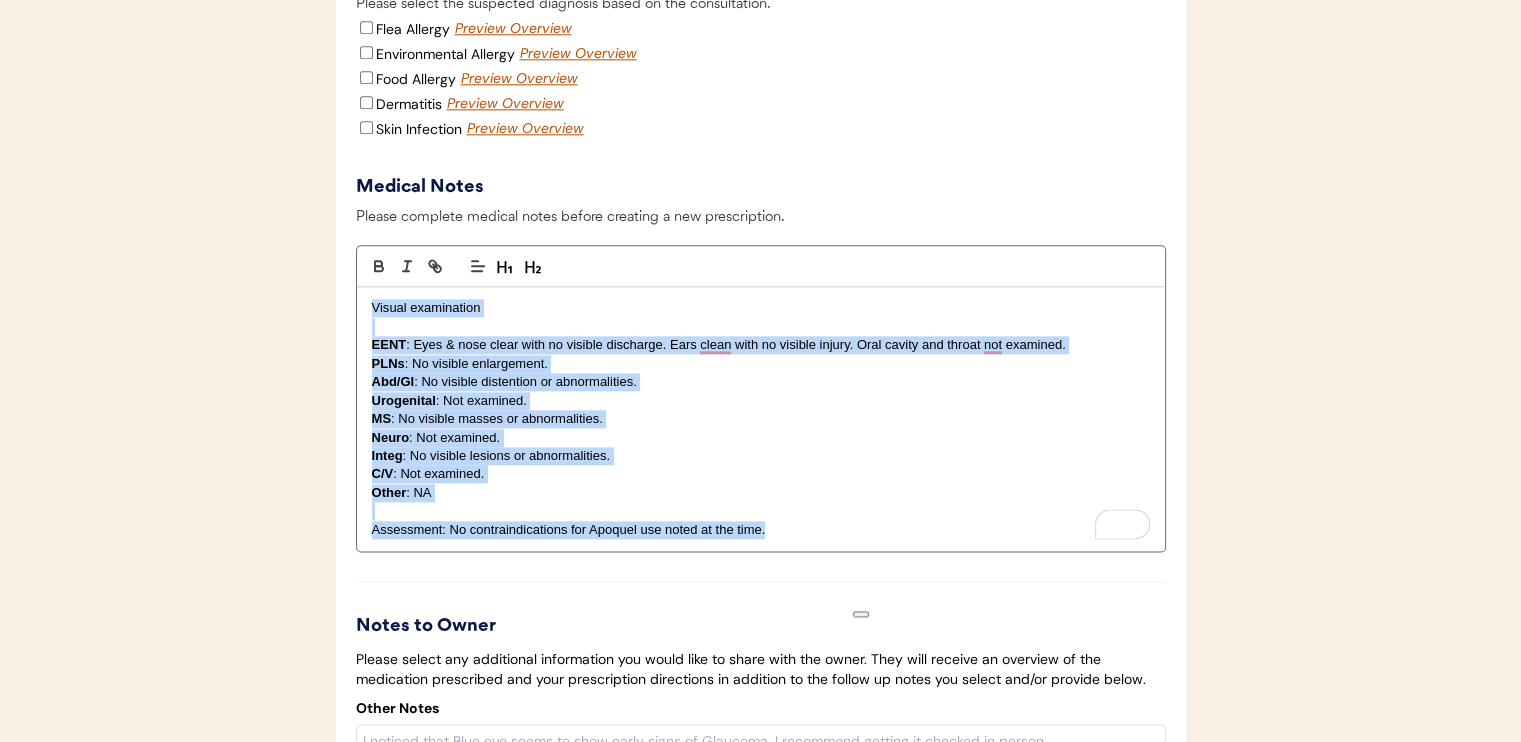 type 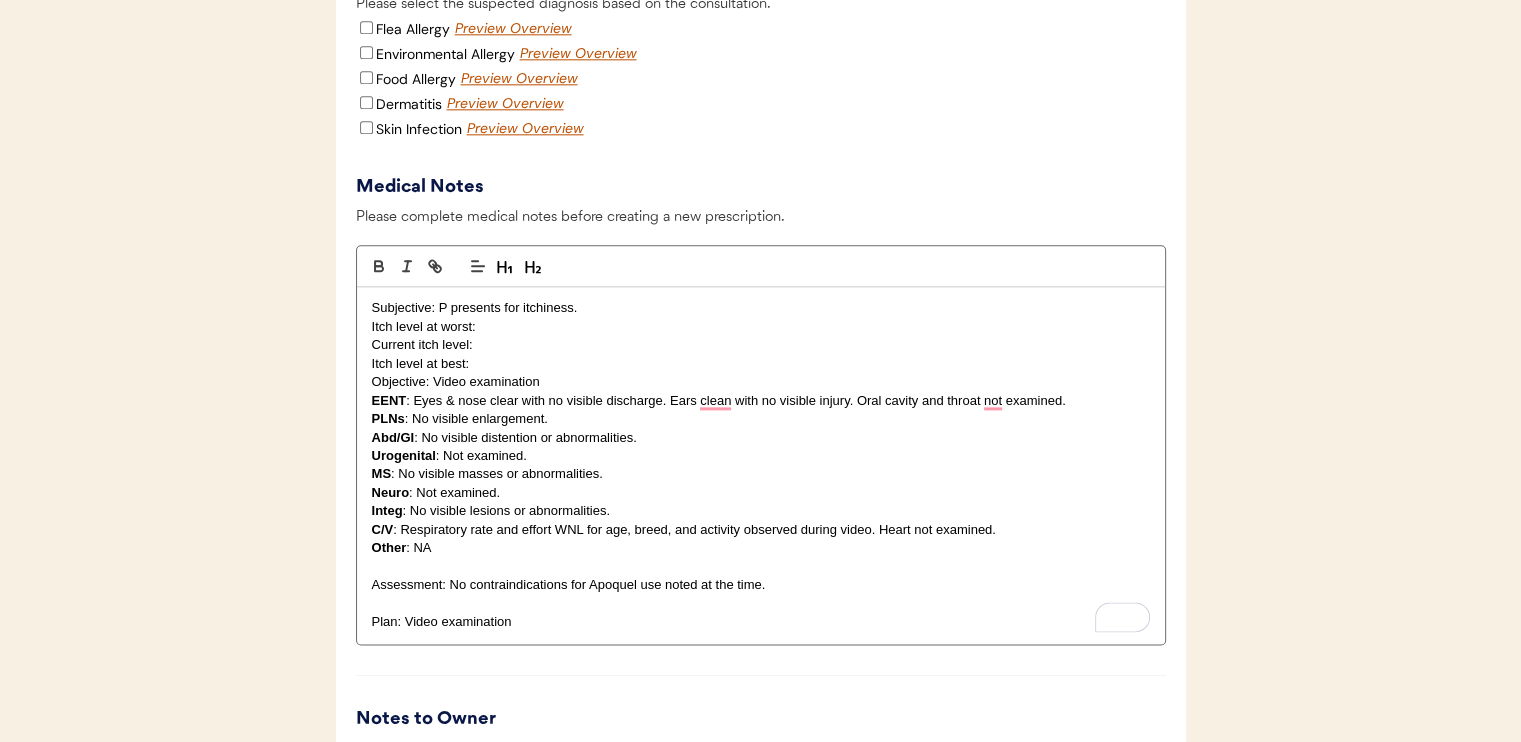 click on "Itch level at best:" at bounding box center (761, 364) 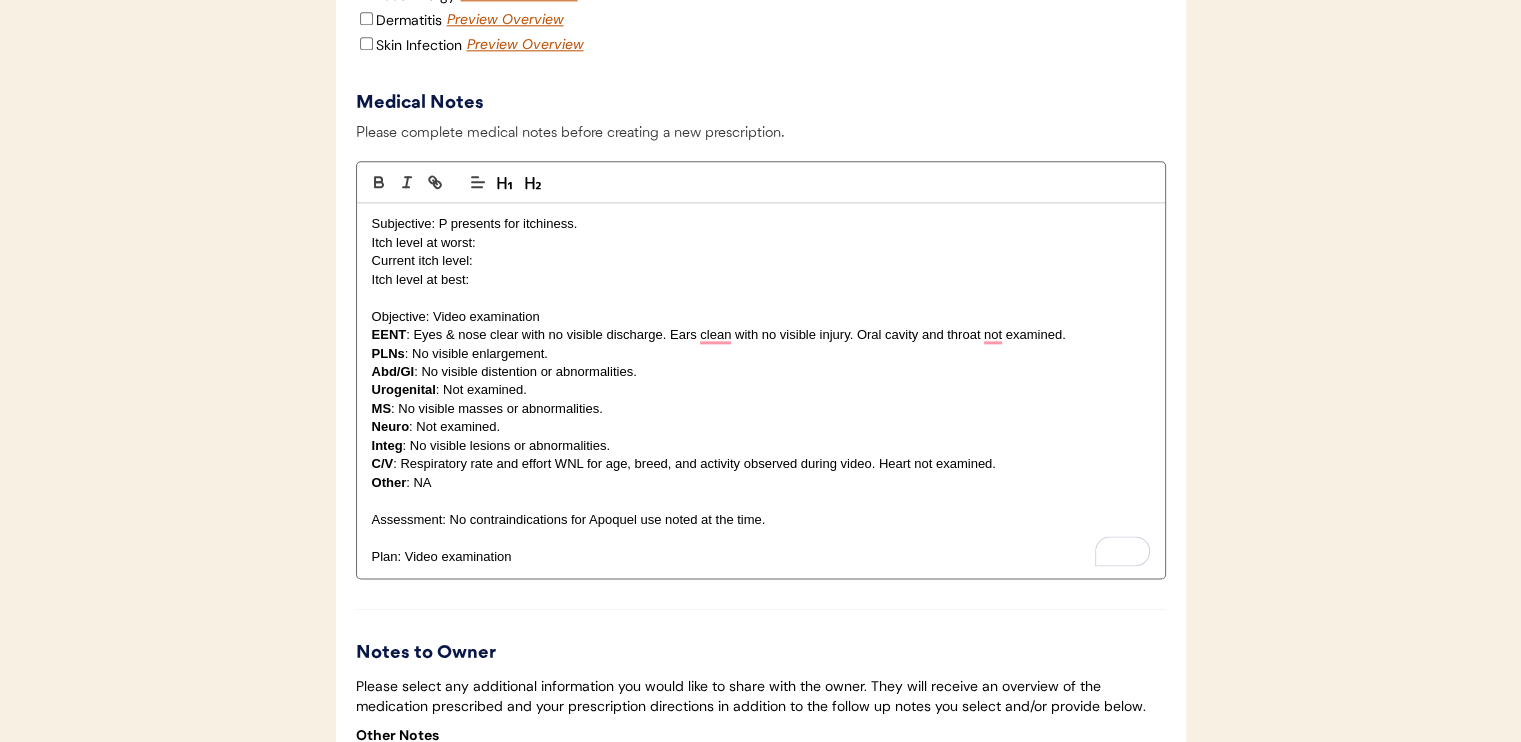 scroll, scrollTop: 2500, scrollLeft: 0, axis: vertical 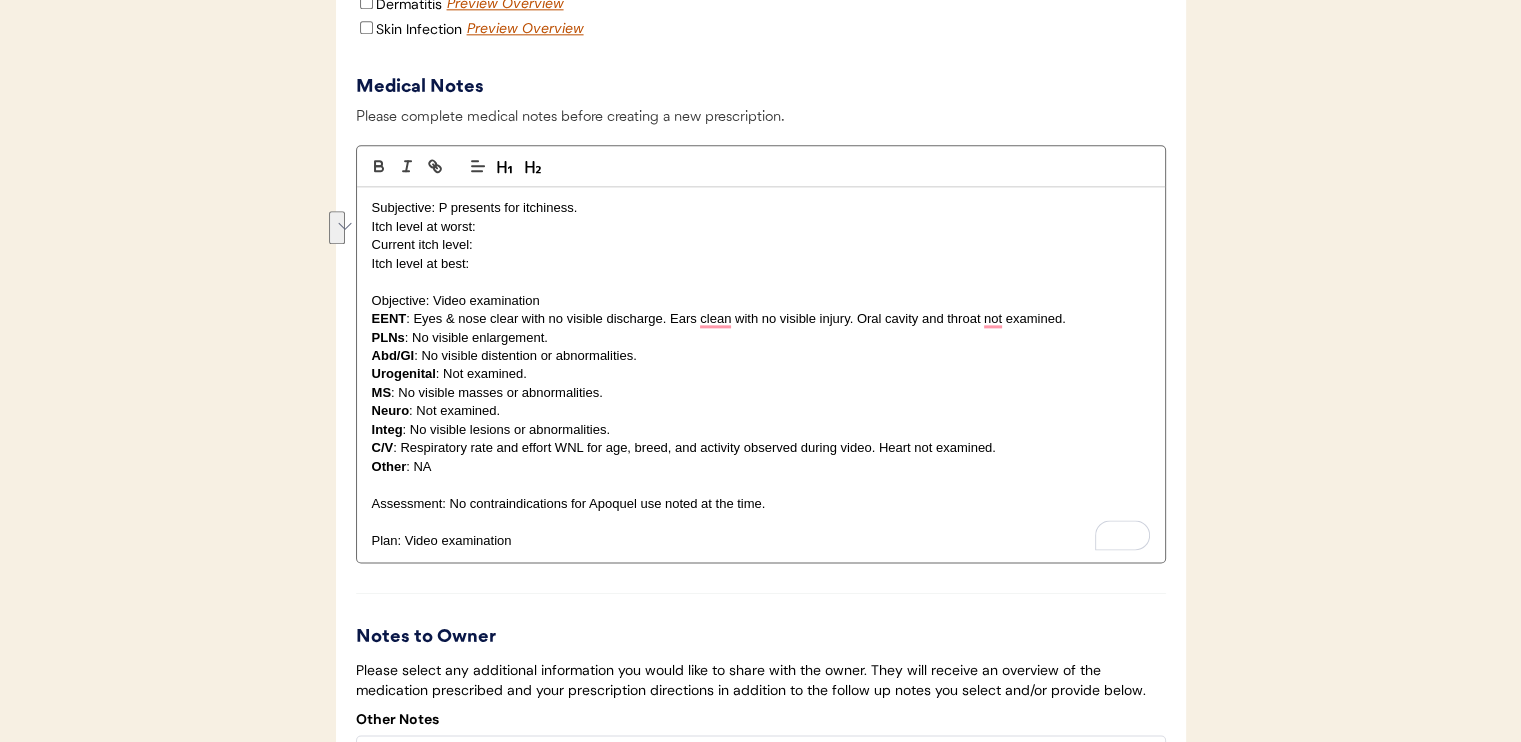 drag, startPoint x: 362, startPoint y: 270, endPoint x: 521, endPoint y: 300, distance: 161.80544 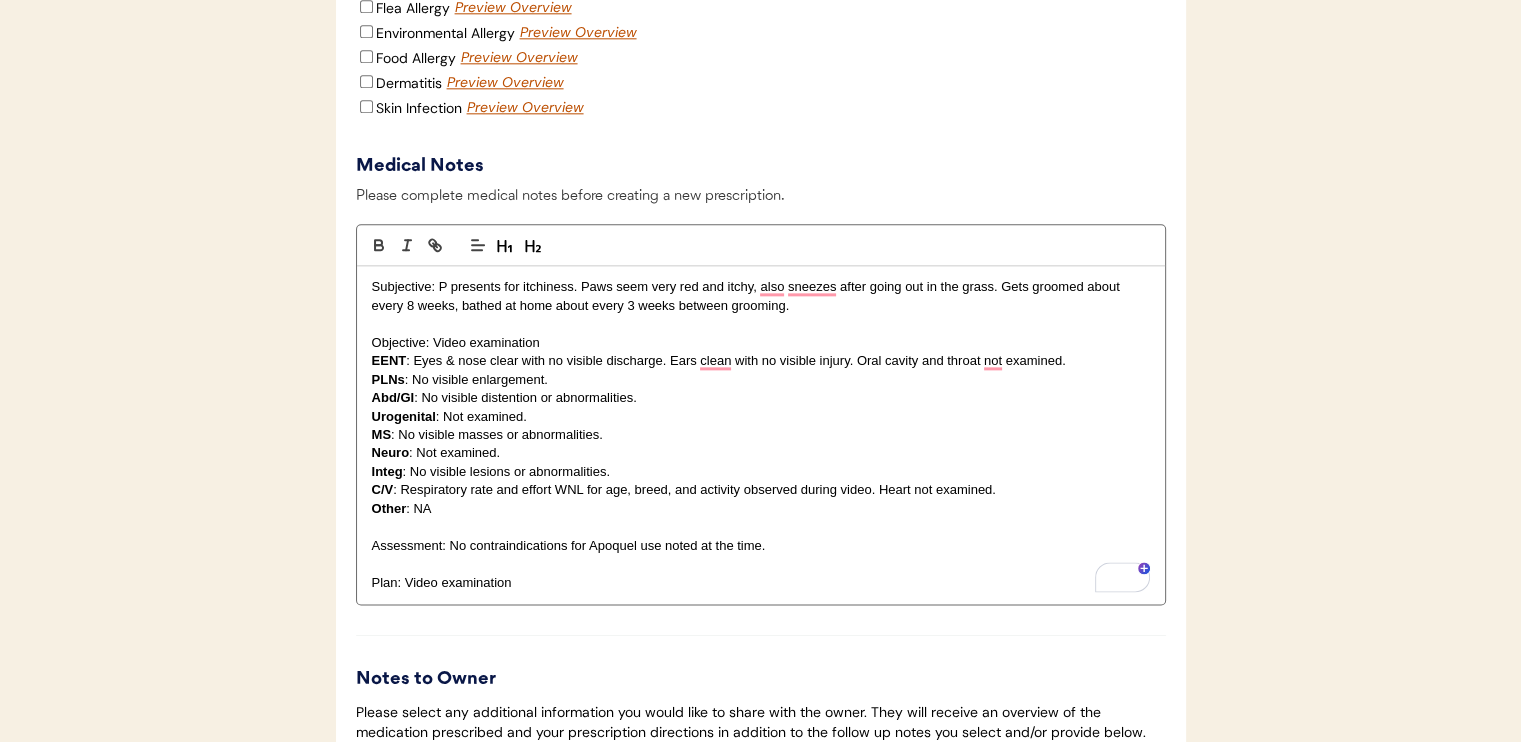 scroll, scrollTop: 2300, scrollLeft: 0, axis: vertical 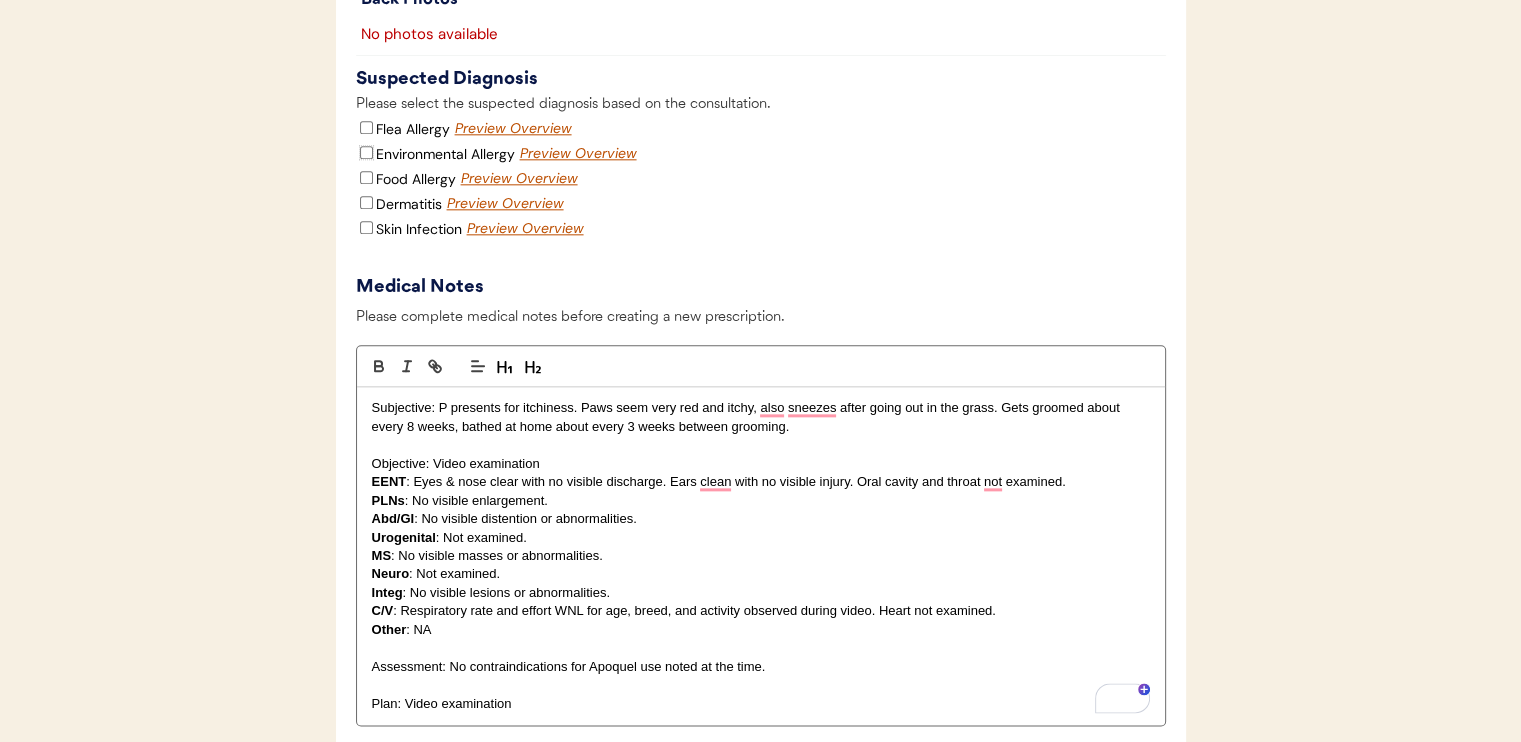 click on "Environmental Allergy" at bounding box center [366, 152] 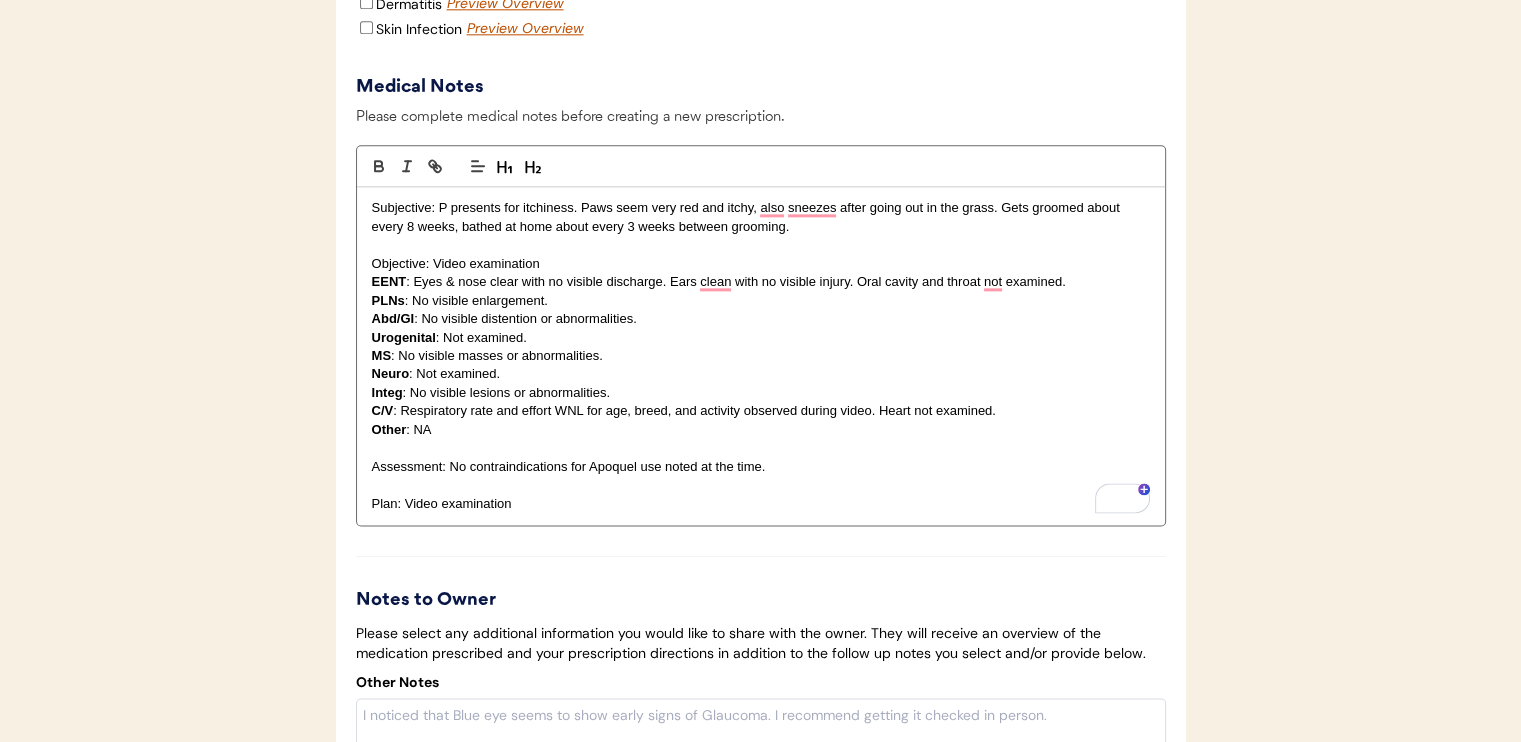 scroll, scrollTop: 2600, scrollLeft: 0, axis: vertical 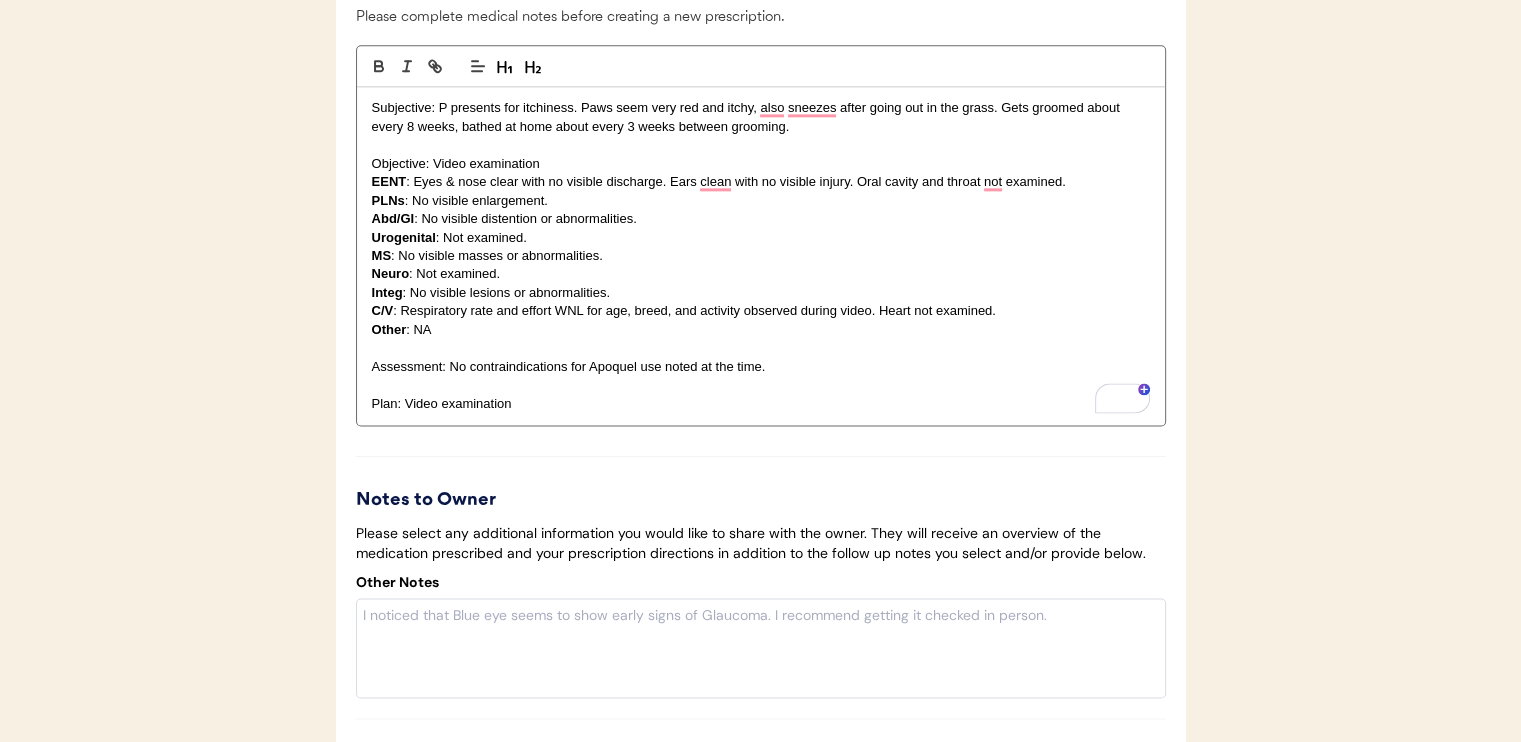 click on "Plan: Video examination" at bounding box center [761, 404] 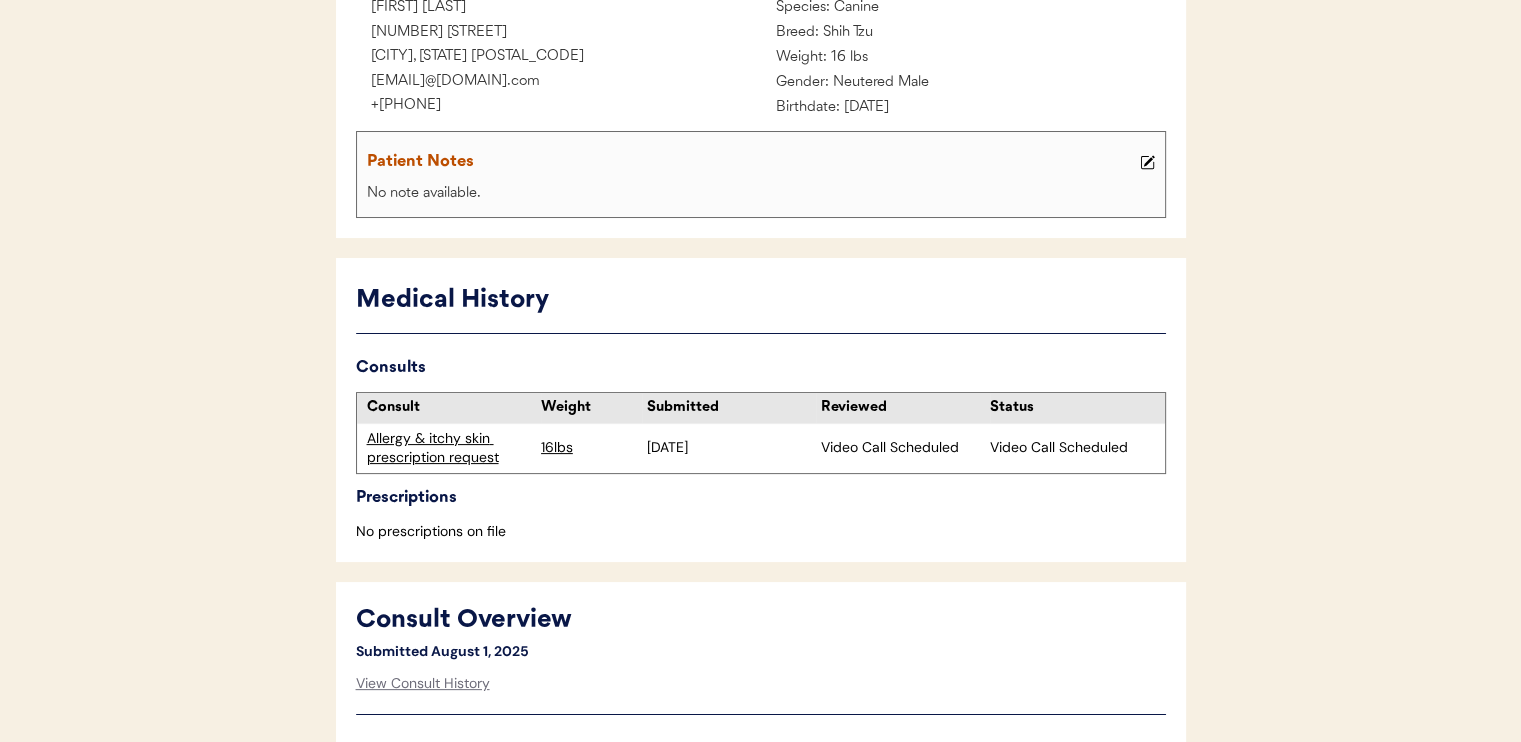 scroll, scrollTop: 400, scrollLeft: 0, axis: vertical 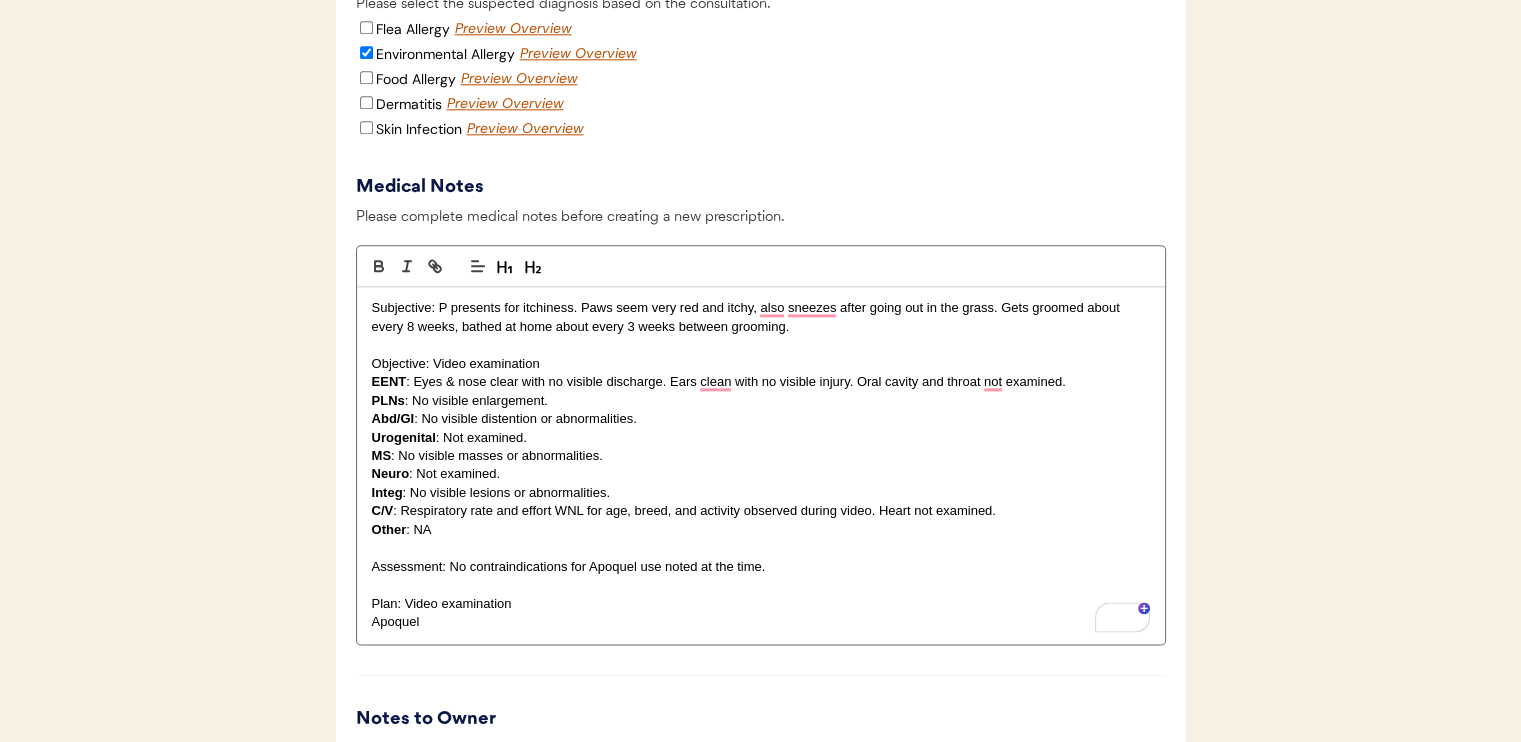 click on "Apoquel" at bounding box center [761, 622] 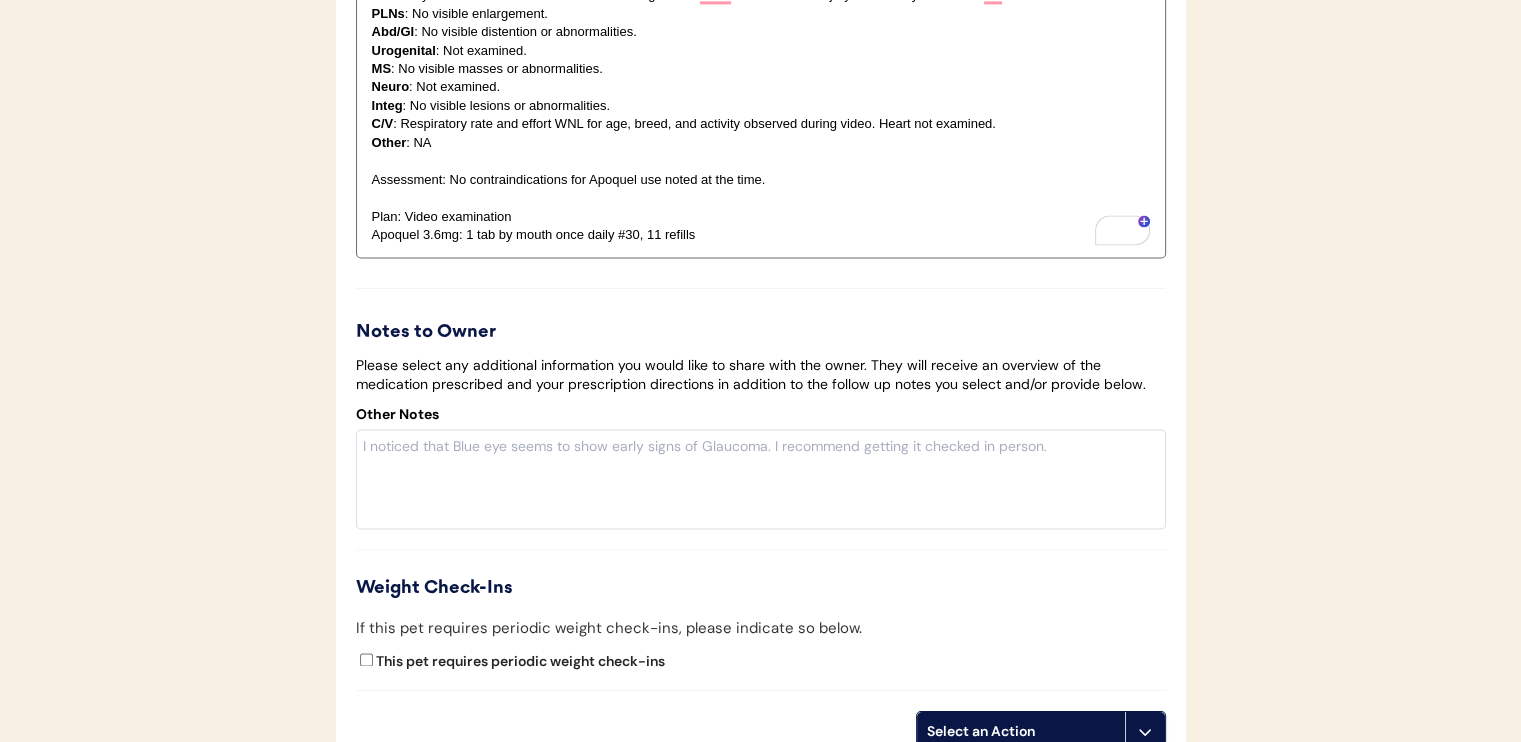 scroll, scrollTop: 2700, scrollLeft: 0, axis: vertical 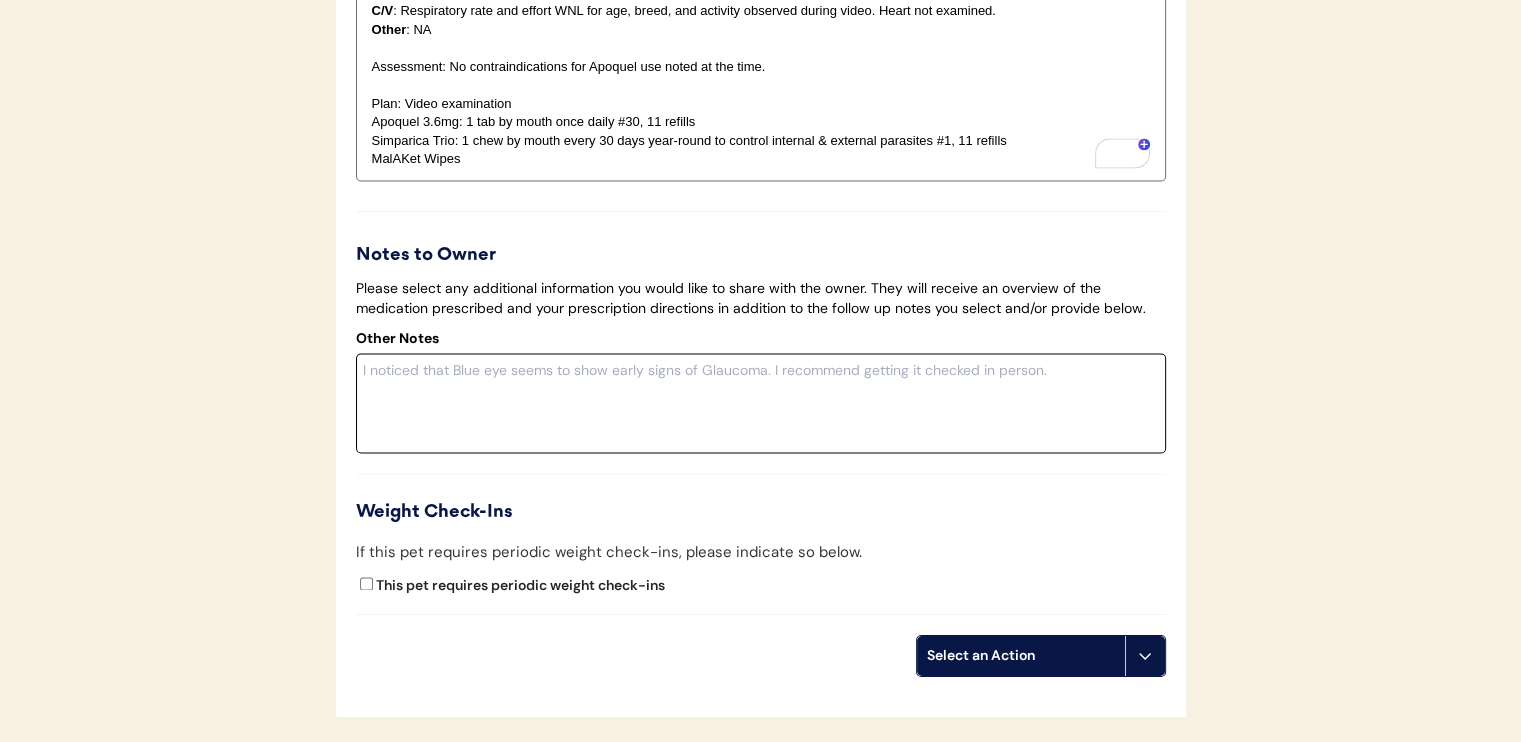 click at bounding box center (761, 403) 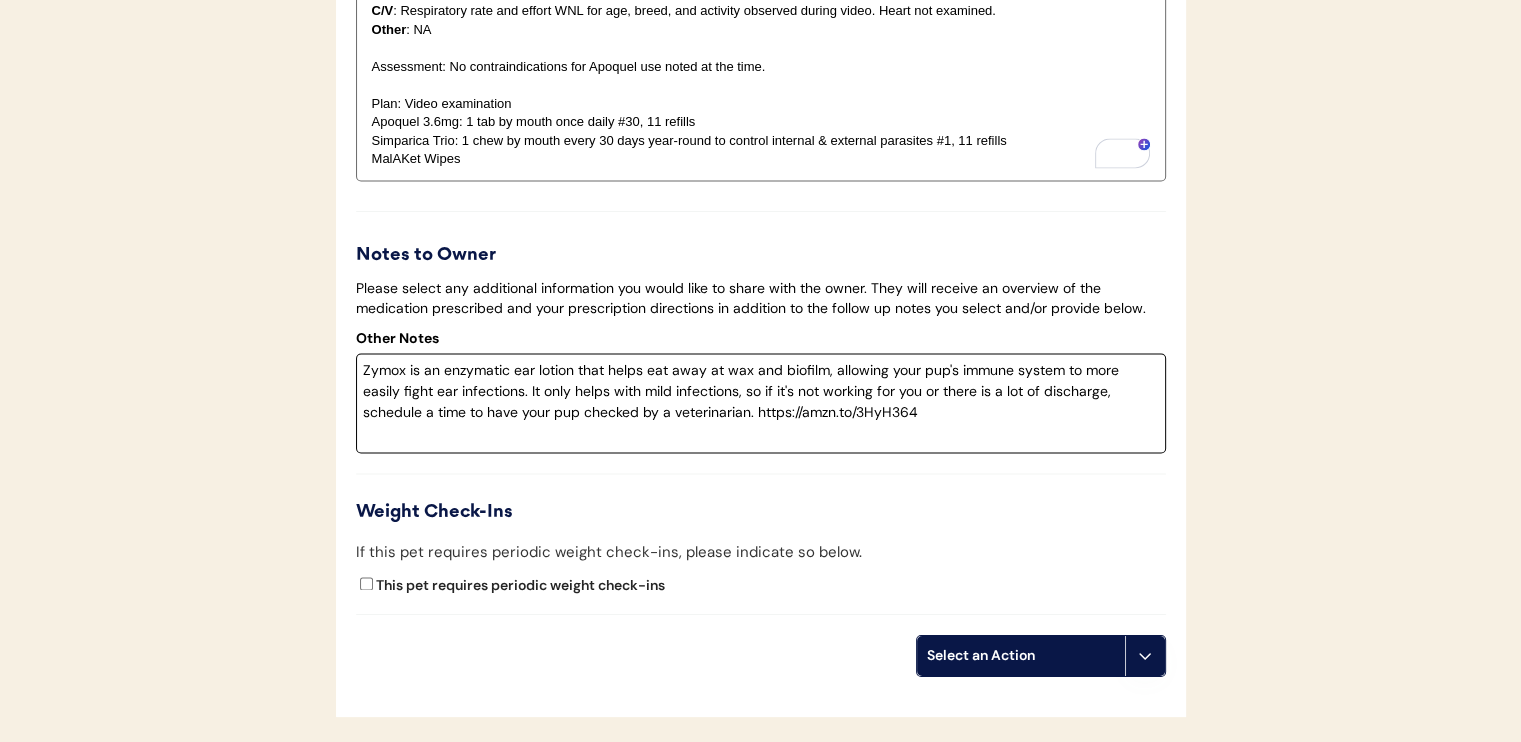 type on "Zymox is an enzymatic ear lotion that helps eat away at wax and biofilm, allowing your pup's immune system to more easily fight ear infections. It only helps with mild infections, so if it's not working for you or there is a lot of discharge, schedule a time to have your pup checked by a veterinarian. https://amzn.to/3HyH364" 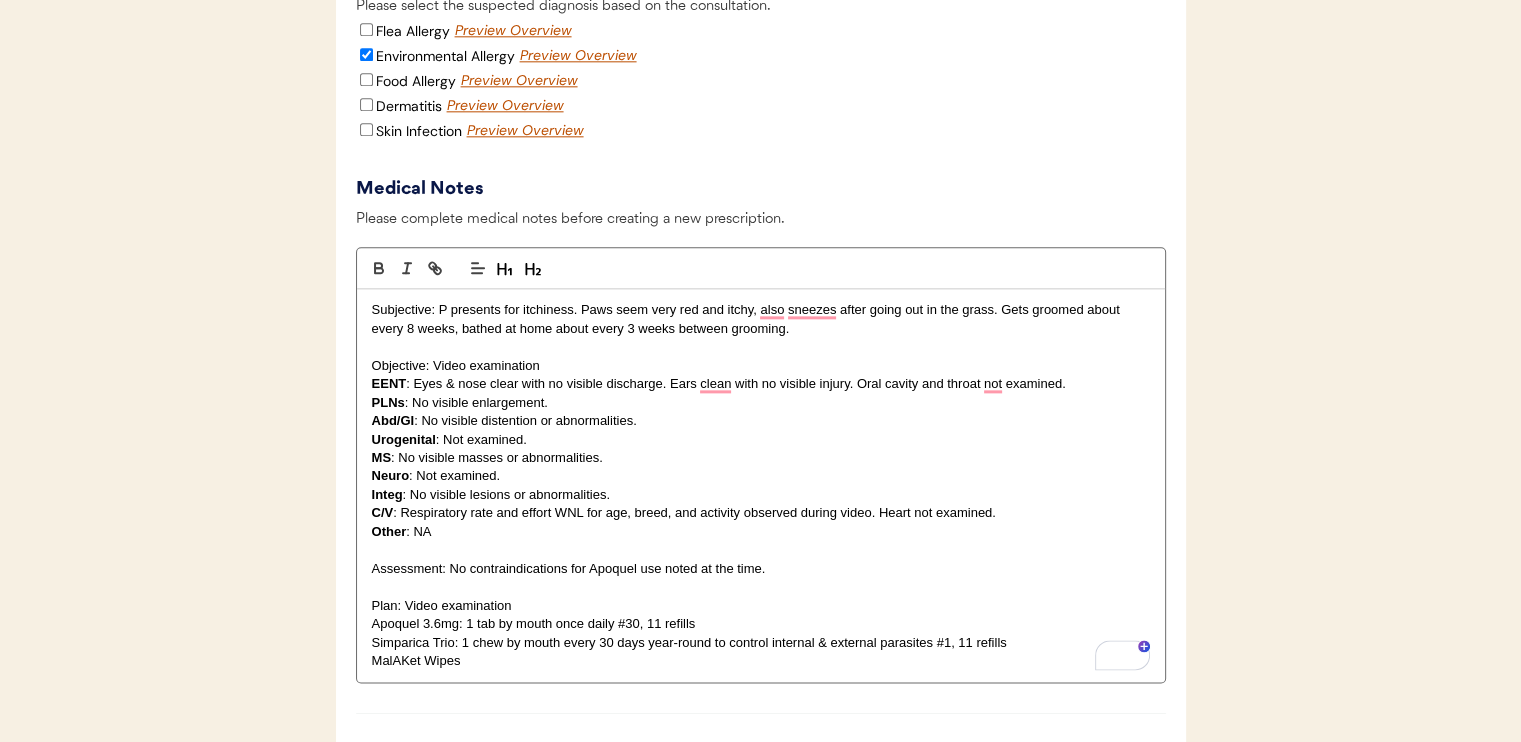 scroll, scrollTop: 2400, scrollLeft: 0, axis: vertical 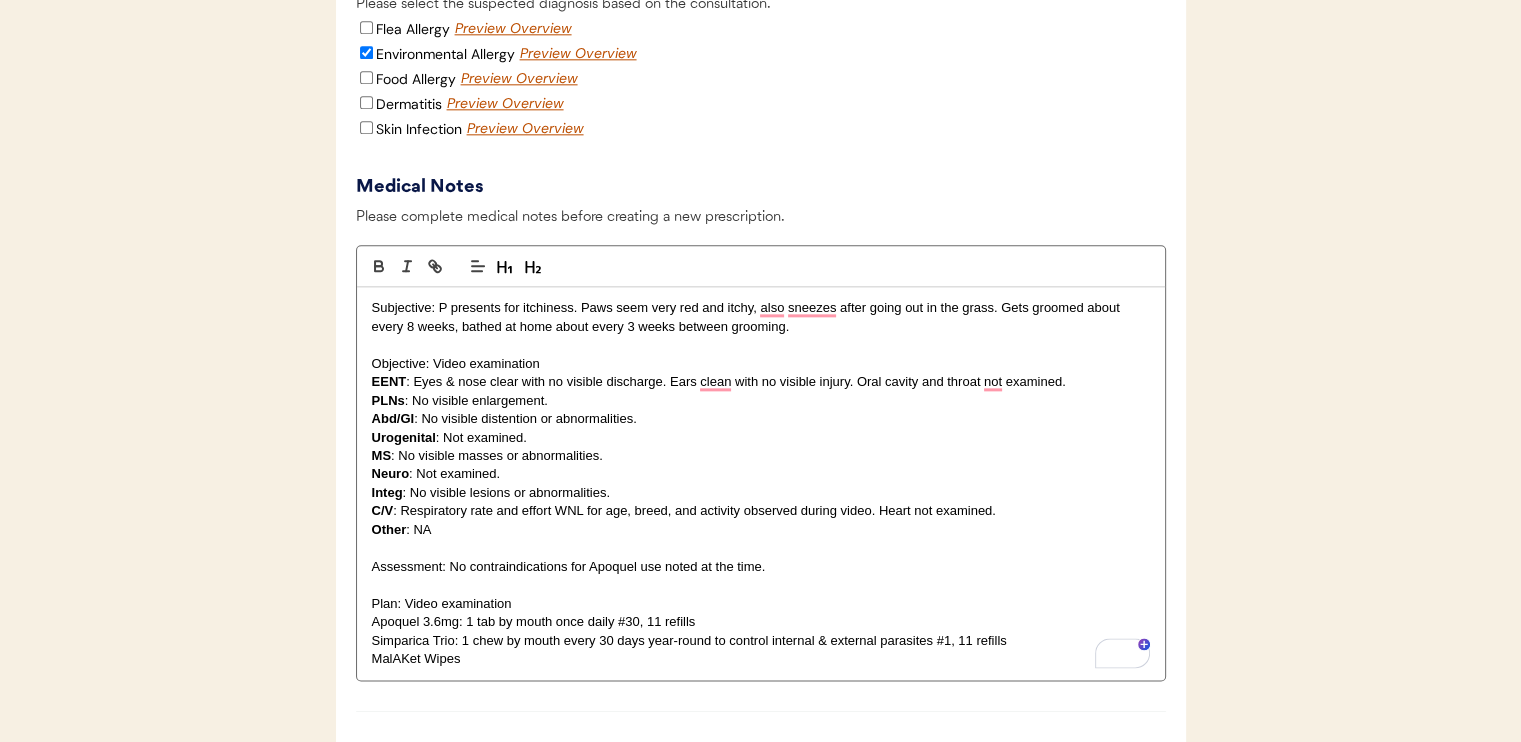 drag, startPoint x: 852, startPoint y: 421, endPoint x: 872, endPoint y: 412, distance: 21.931713 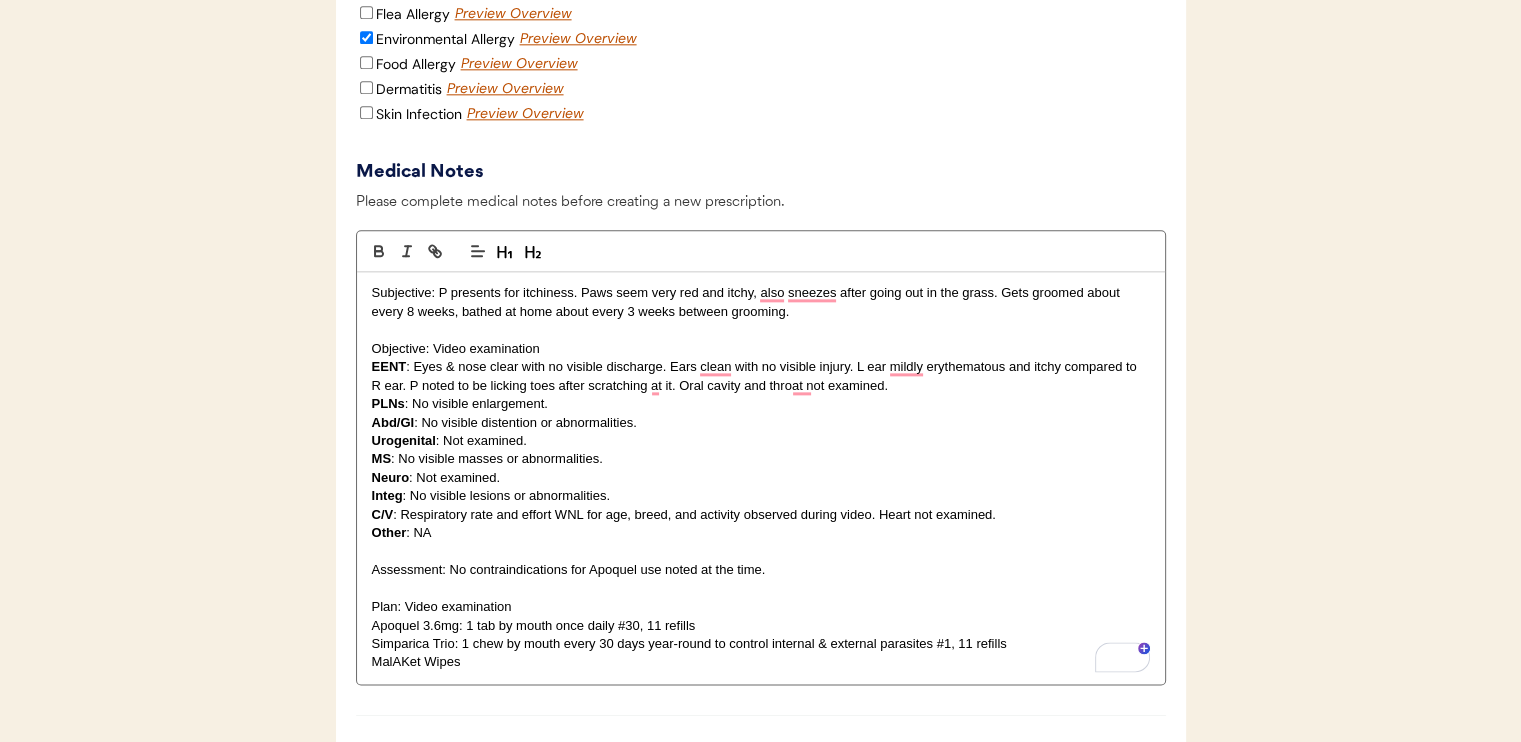 scroll, scrollTop: 2500, scrollLeft: 0, axis: vertical 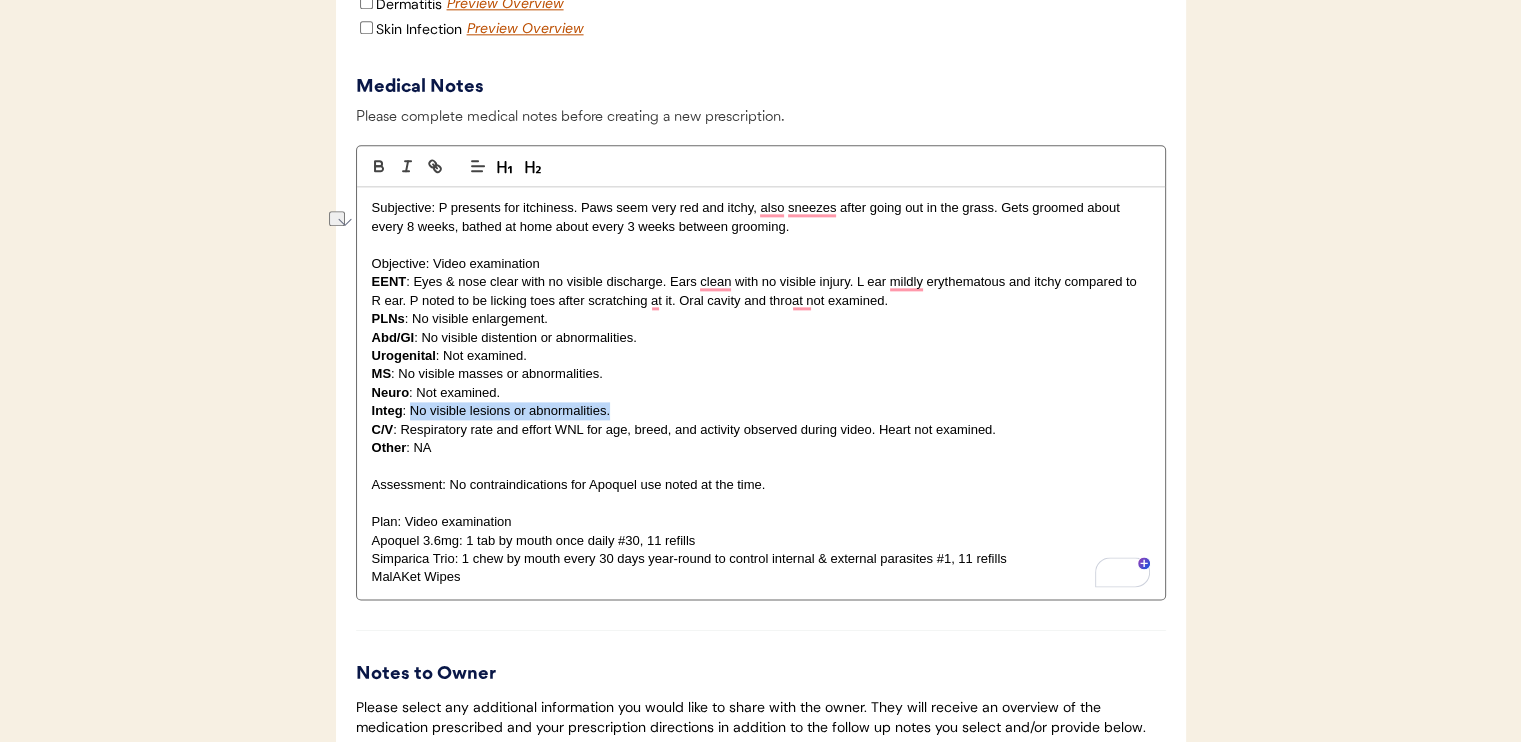 drag, startPoint x: 410, startPoint y: 450, endPoint x: 634, endPoint y: 447, distance: 224.0201 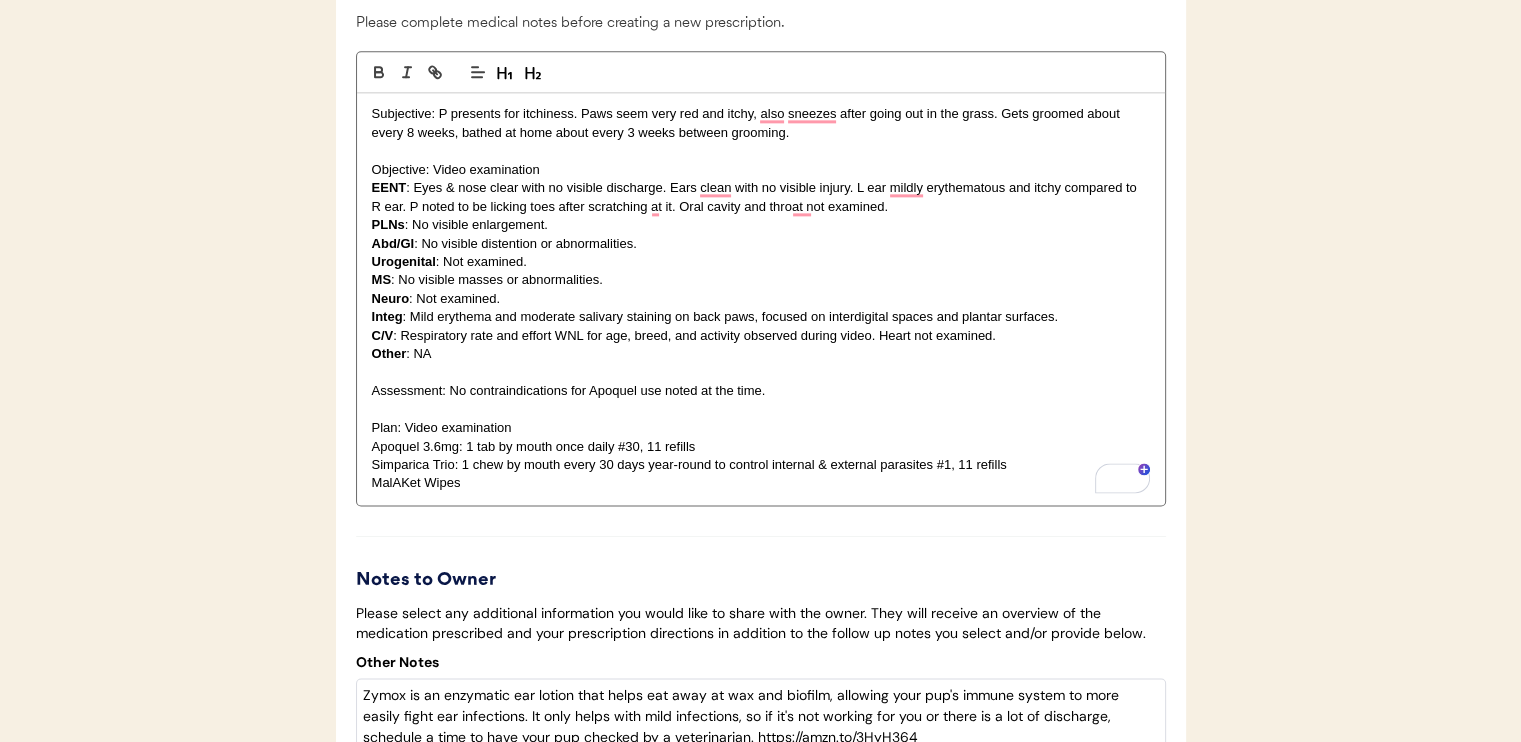 scroll, scrollTop: 2700, scrollLeft: 0, axis: vertical 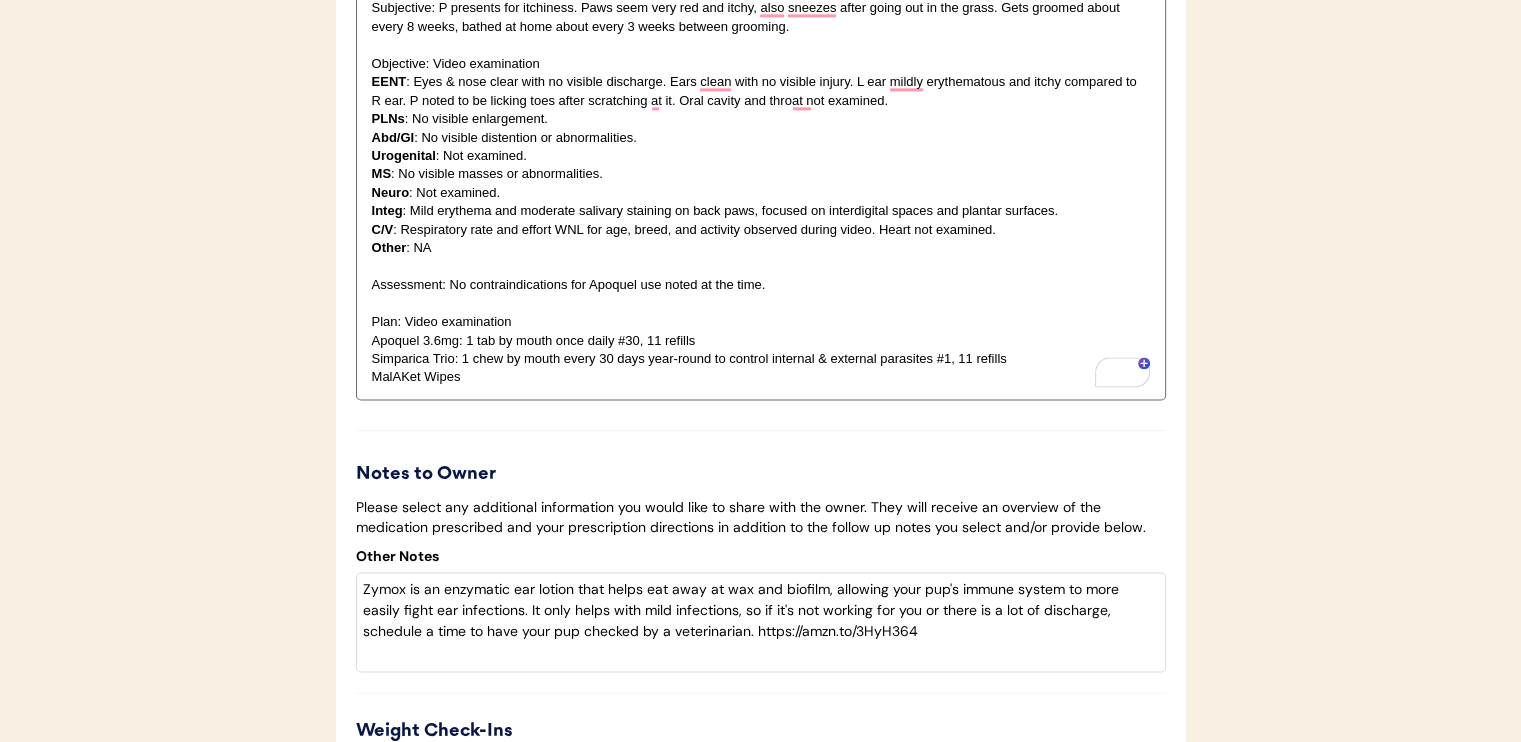 click on "MalAKet Wipes" at bounding box center (761, 377) 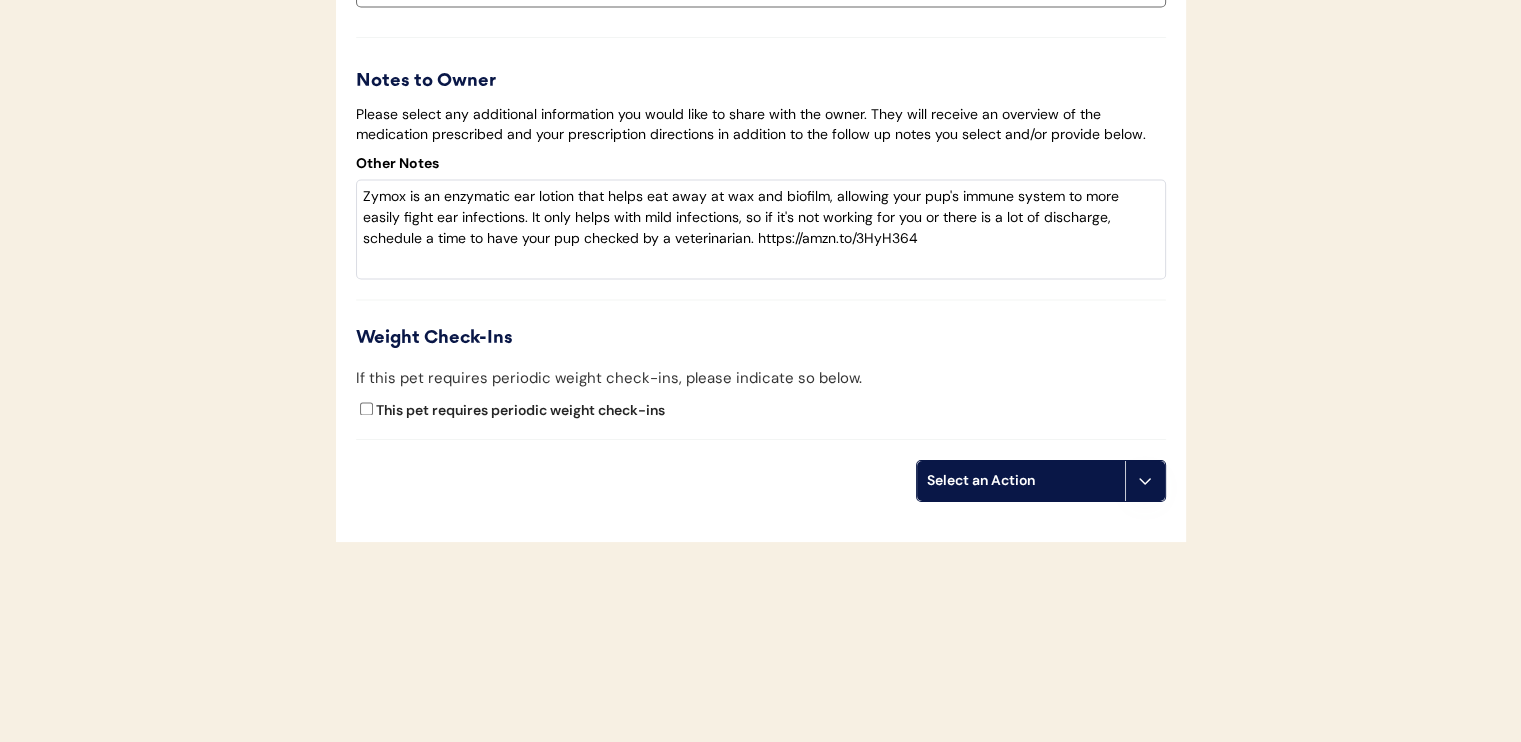 scroll, scrollTop: 3134, scrollLeft: 0, axis: vertical 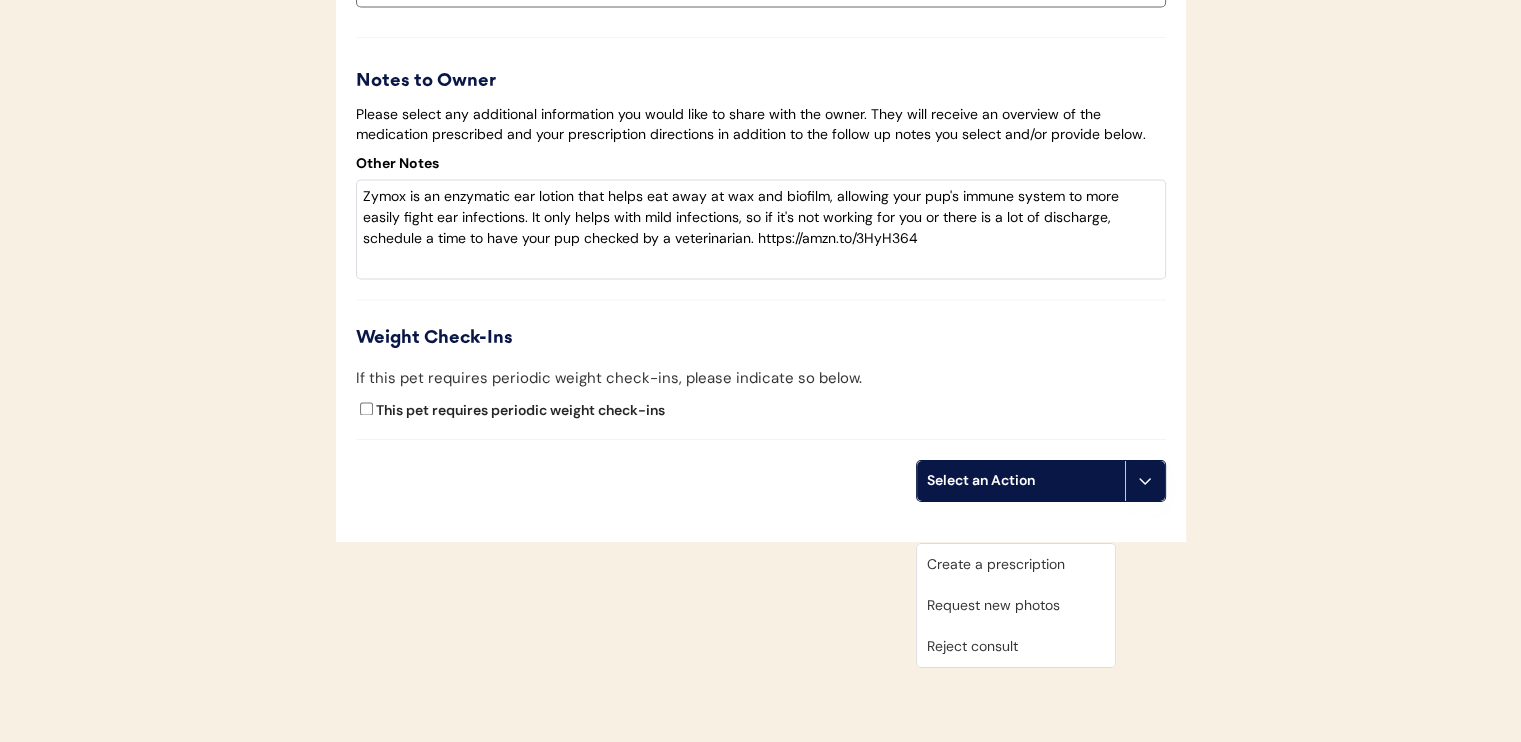 click on "Create a prescription" at bounding box center [1016, 564] 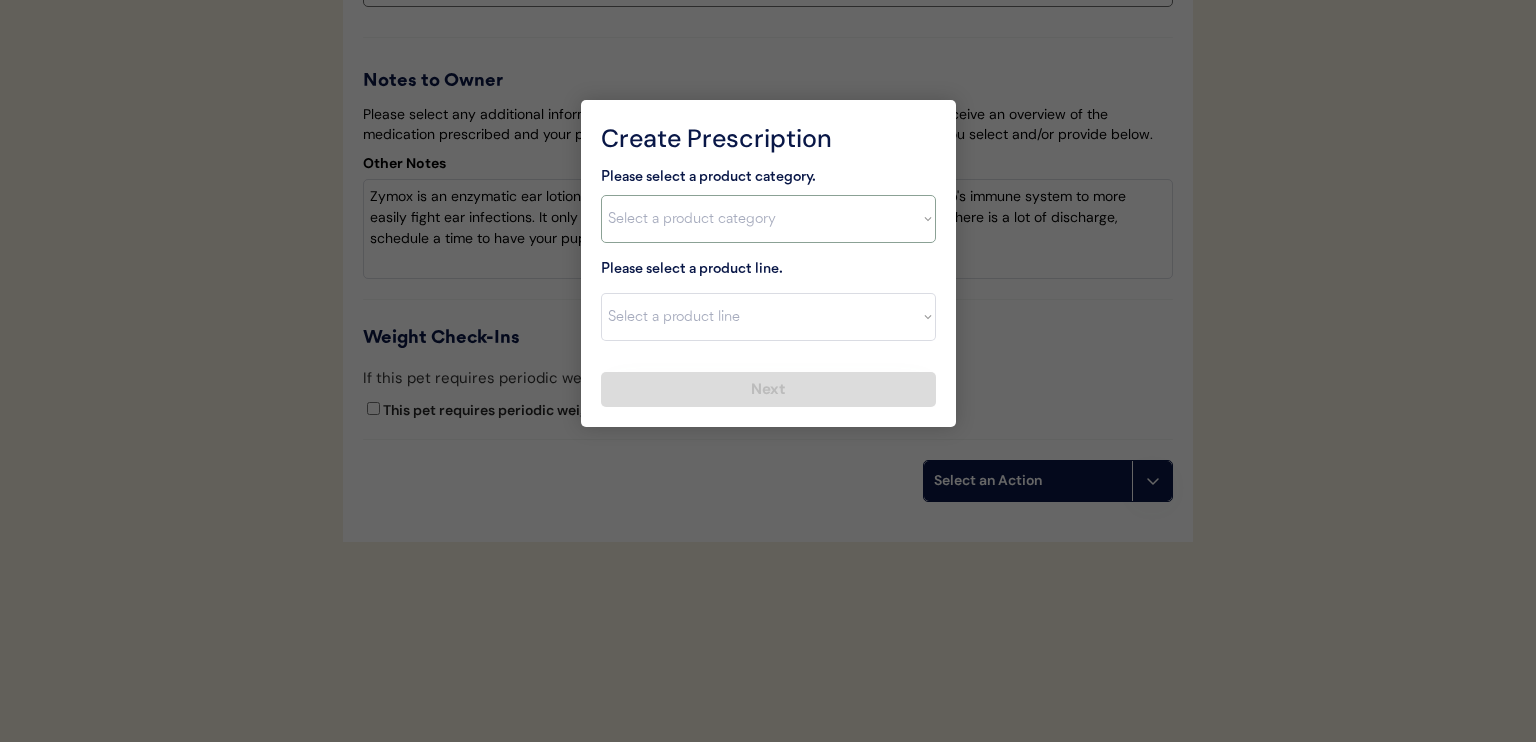 click on "Select a product category Allergies Antibiotics Anxiety Combo Parasite Prevention Flea & Tick Heartworm" at bounding box center [768, 219] 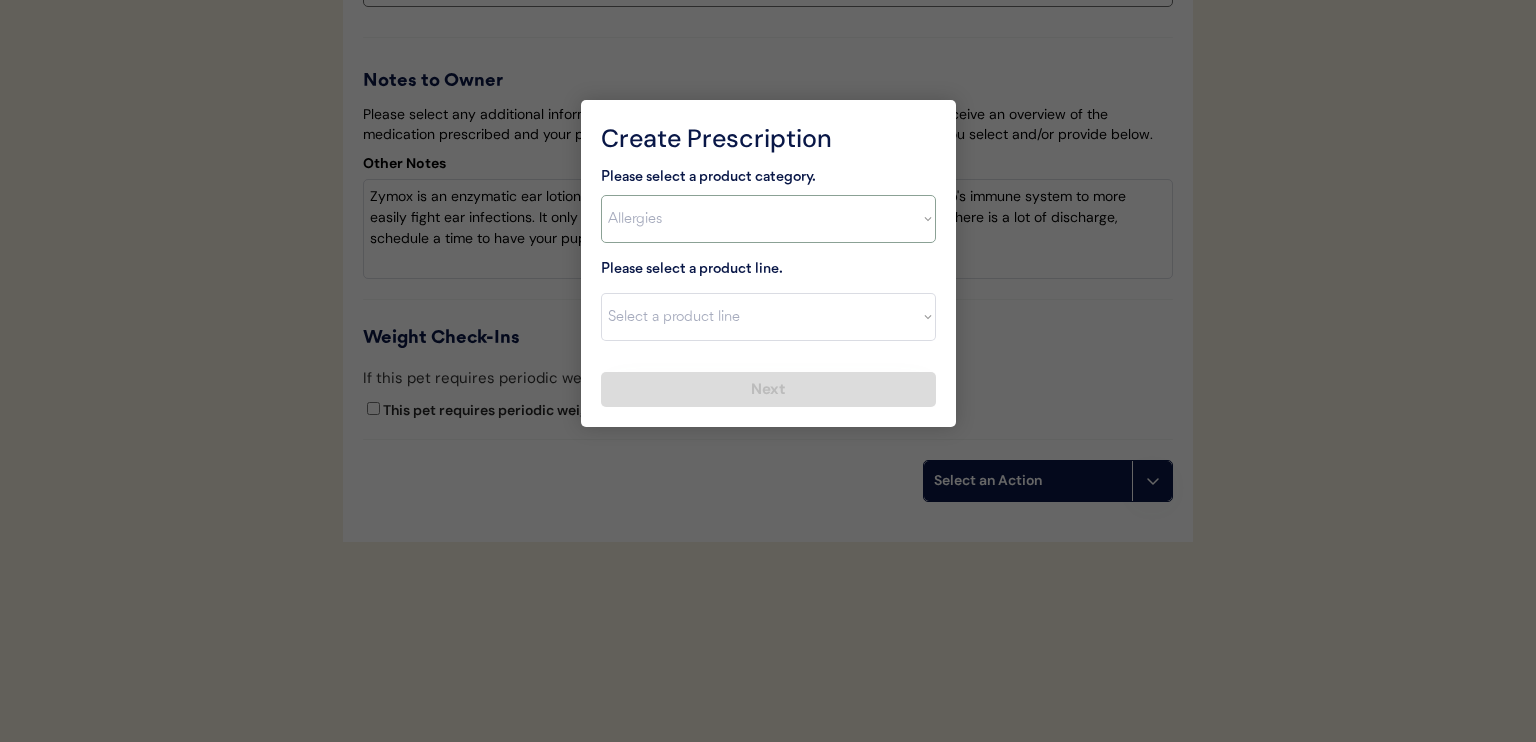 click on "Select a product category Allergies Antibiotics Anxiety Combo Parasite Prevention Flea & Tick Heartworm" at bounding box center (768, 219) 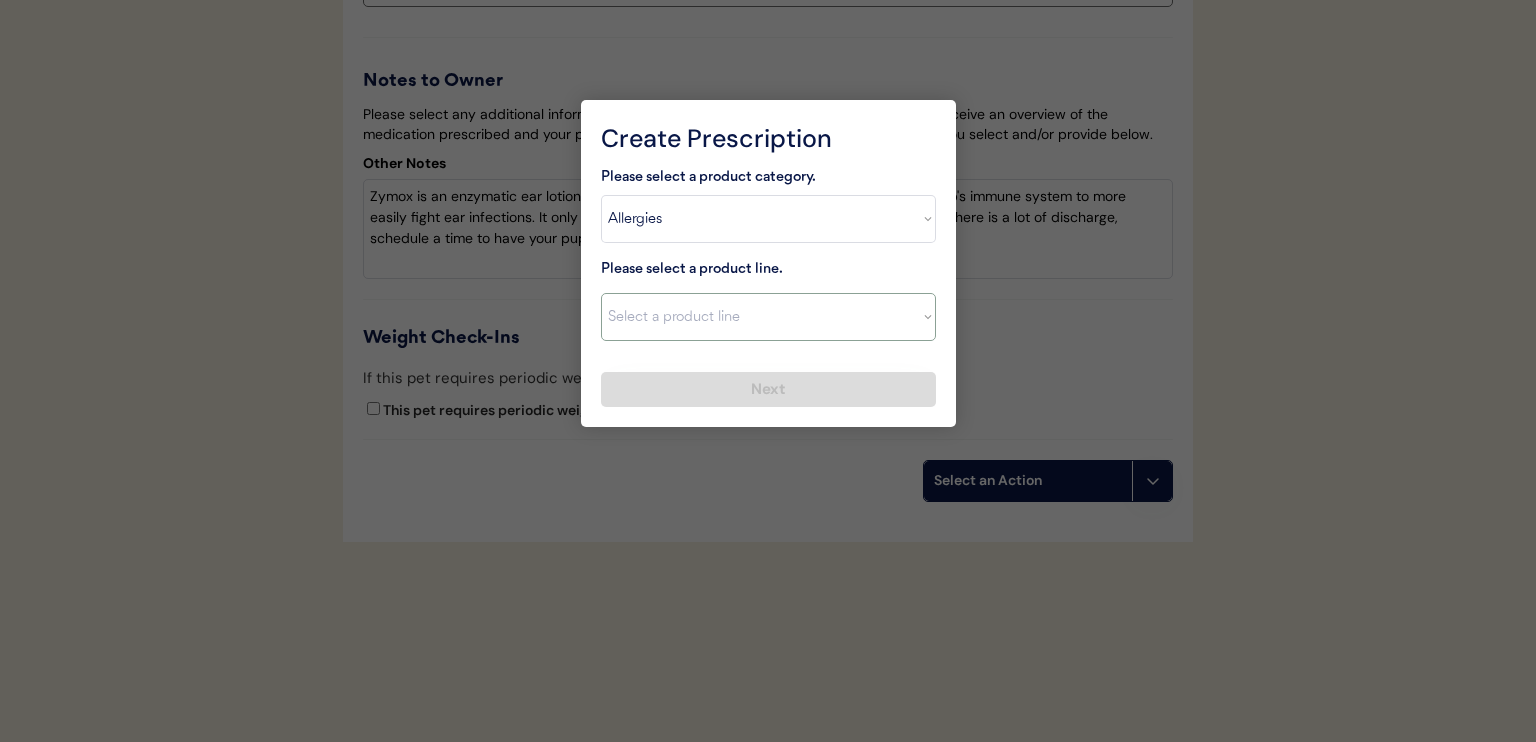 click on "Select a product line" at bounding box center (768, 317) 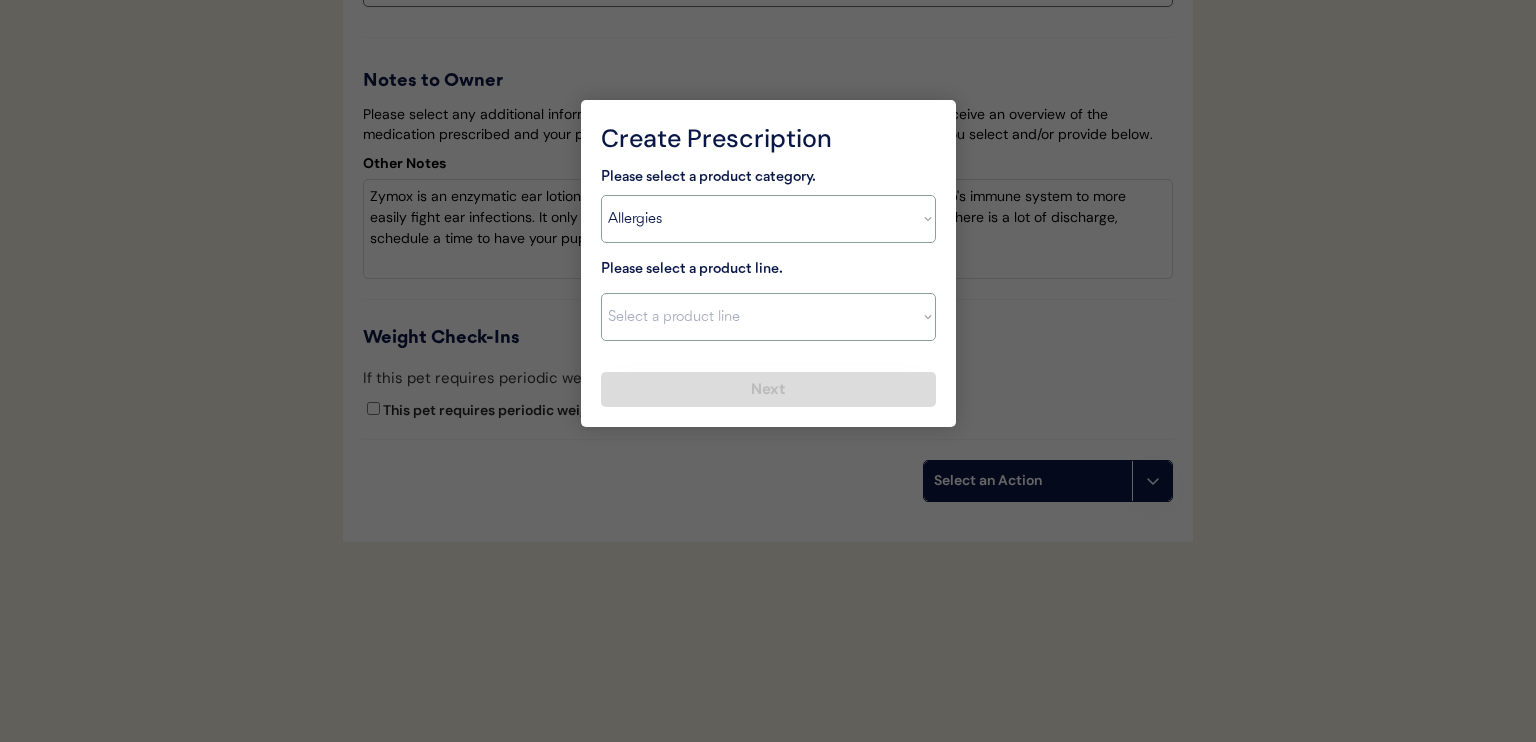click on "Select a product category Allergies Antibiotics Anxiety Combo Parasite Prevention Flea & Tick Heartworm" at bounding box center [768, 219] 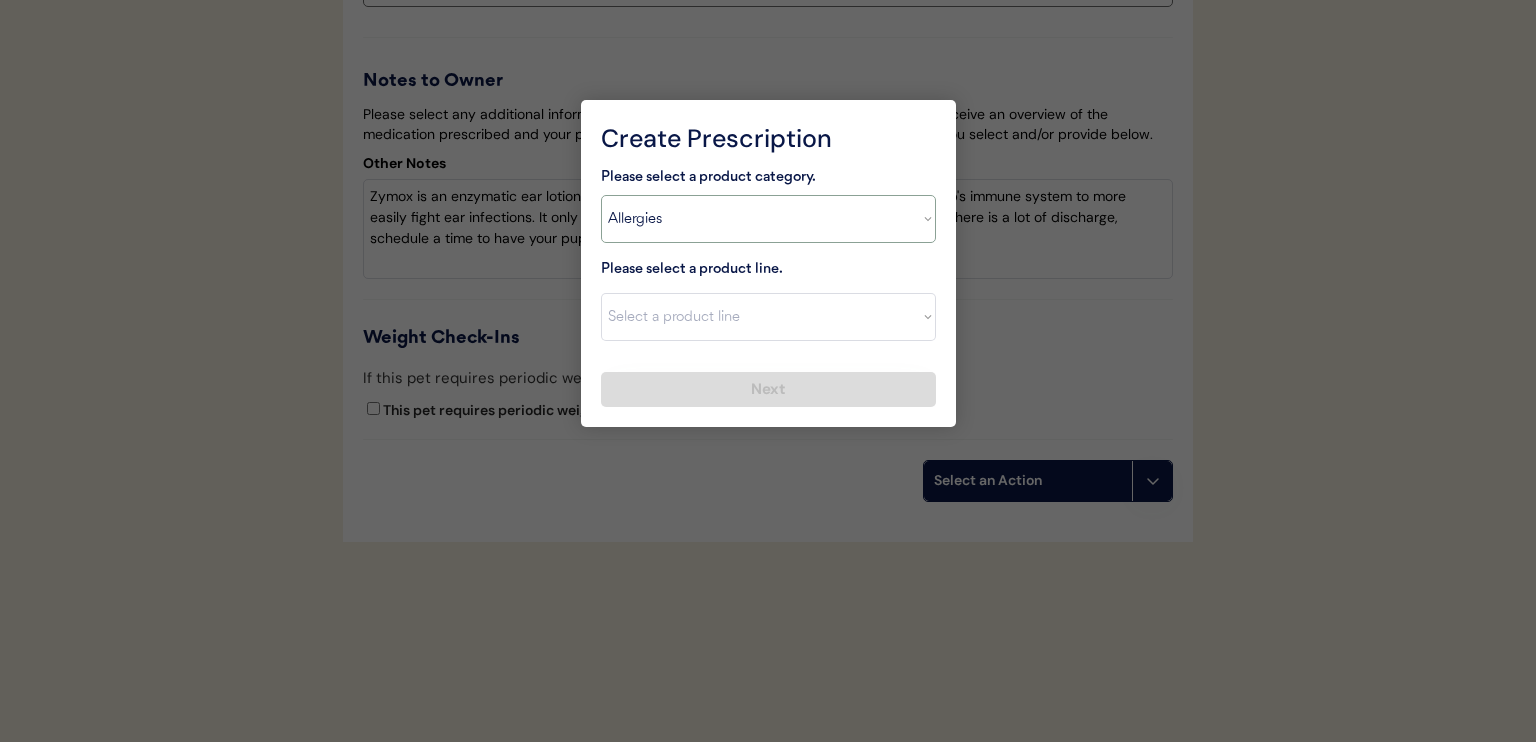 click on "Select a product category Allergies Antibiotics Anxiety Combo Parasite Prevention Flea & Tick Heartworm" at bounding box center [768, 219] 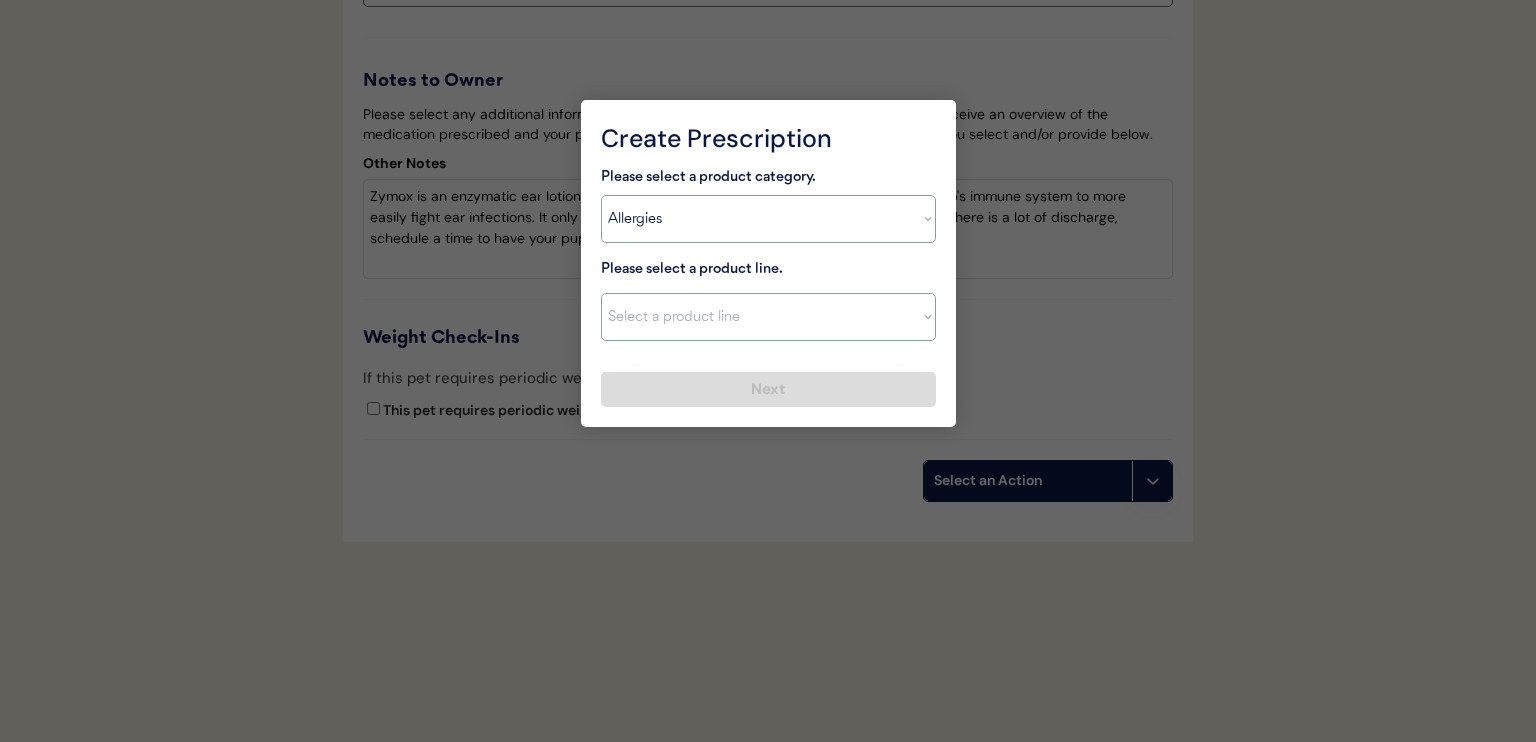 click on "Select a product line Apoquel Chewable Tablet Apoquel Tablet Cyclosporine DermaBenSs Shampoo Hydroxyzine Mal-A-Ket Shampoo Mal-A-Ket Wipes Malaseb Shampoo MiconaHex+Triz Mousse MiconaHex+Triz Wipes Prednisone Temaril-P" at bounding box center [768, 317] 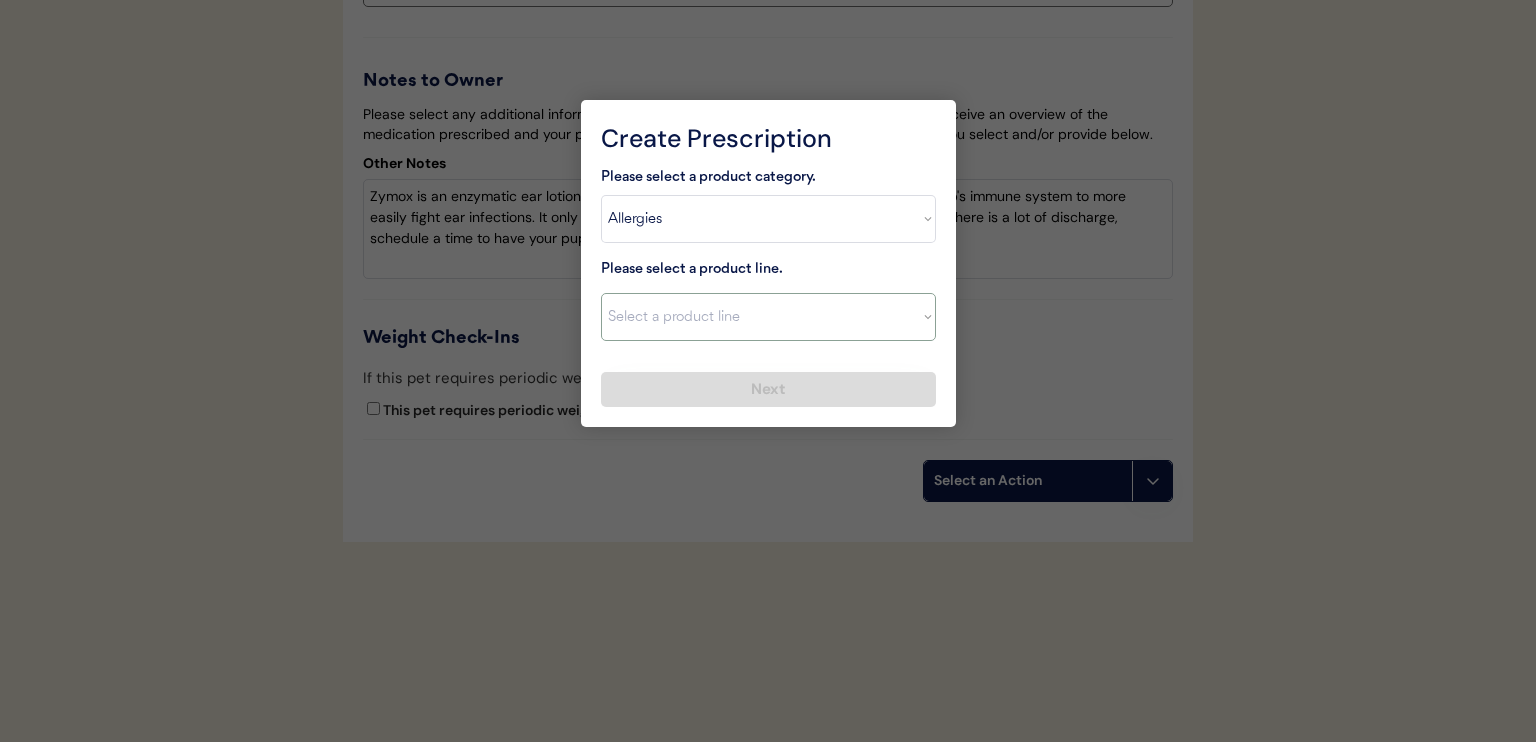 select on ""Apoquel Tablet"" 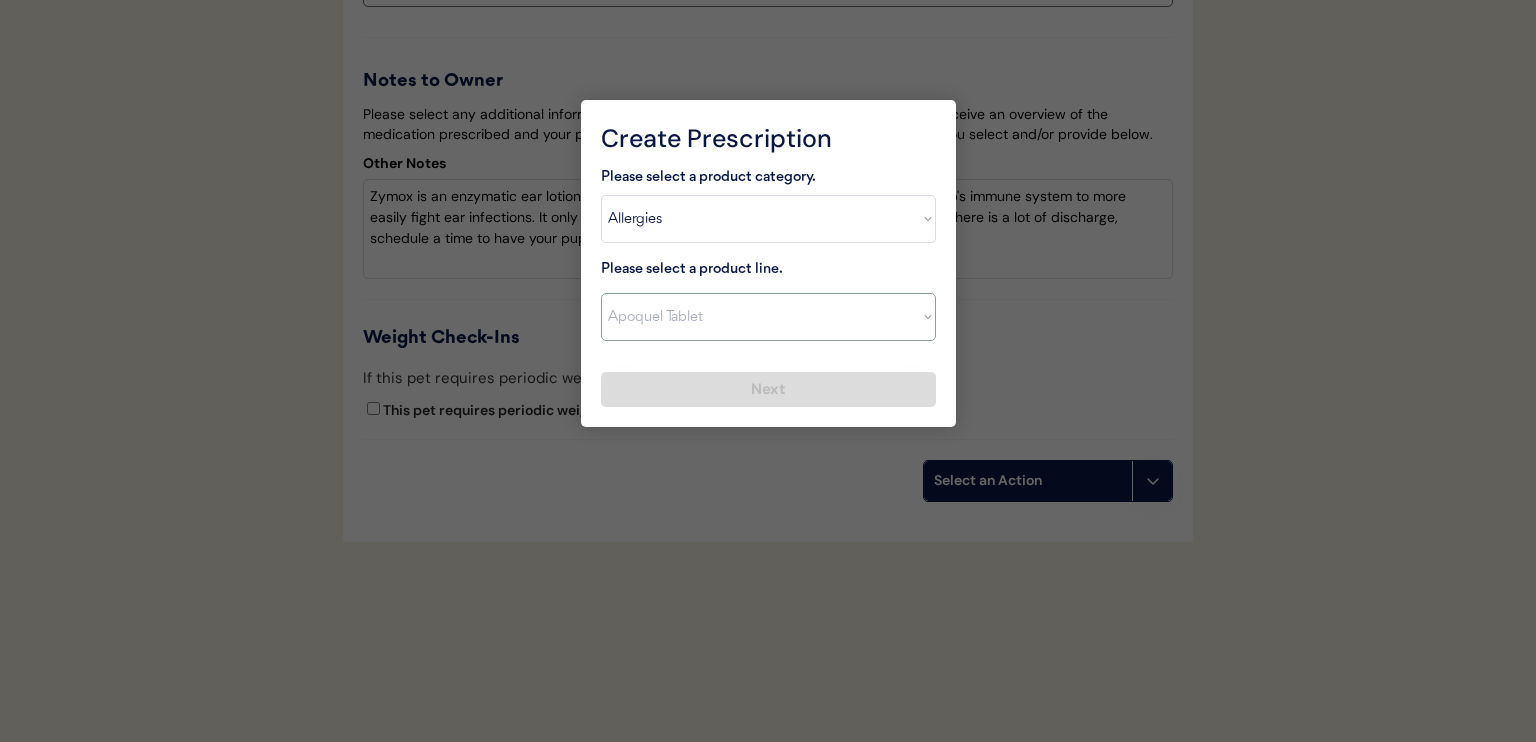 click on "Select a product line Apoquel Chewable Tablet Apoquel Tablet Cyclosporine DermaBenSs Shampoo Hydroxyzine Mal-A-Ket Shampoo Mal-A-Ket Wipes Malaseb Shampoo MiconaHex+Triz Mousse MiconaHex+Triz Wipes Prednisone Temaril-P" at bounding box center (768, 317) 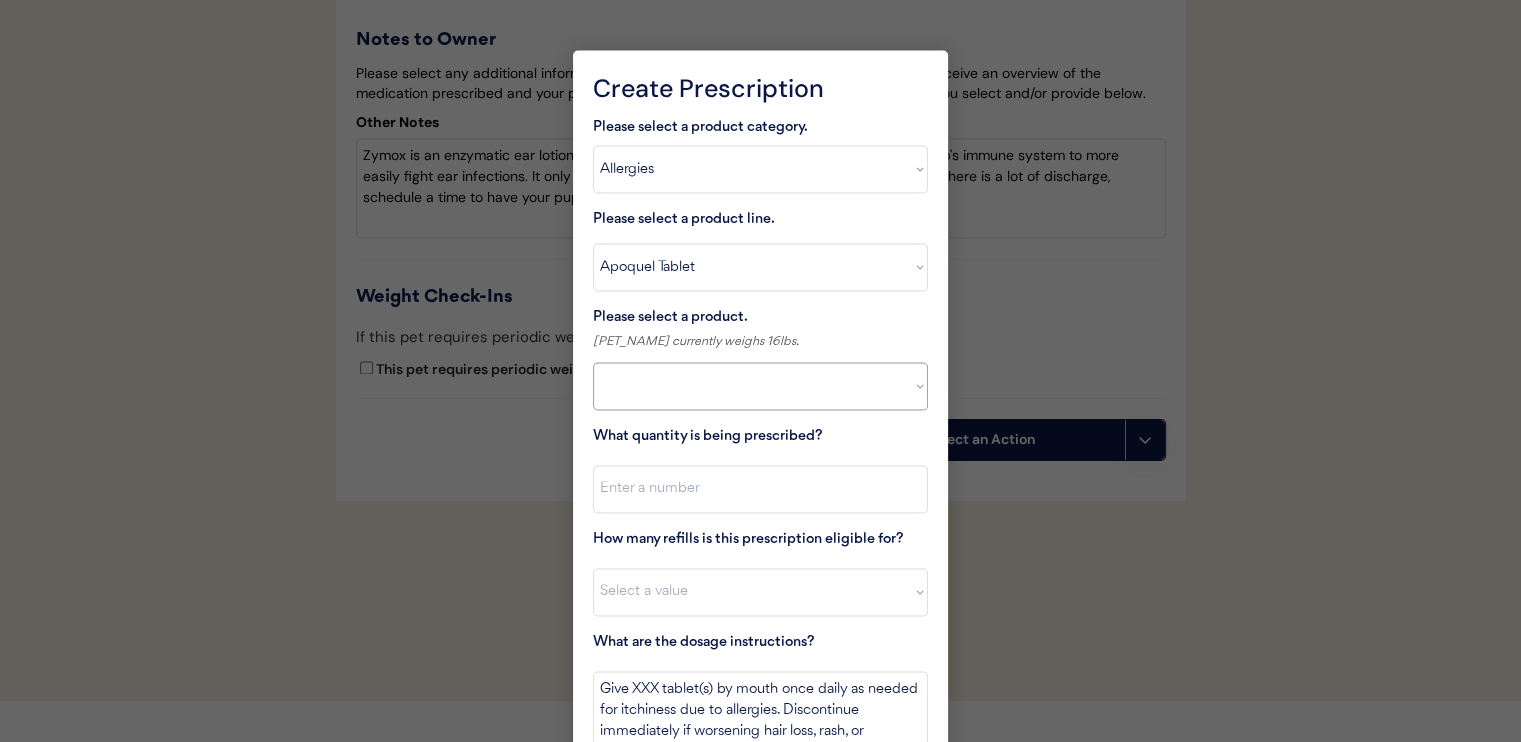click at bounding box center (760, 386) 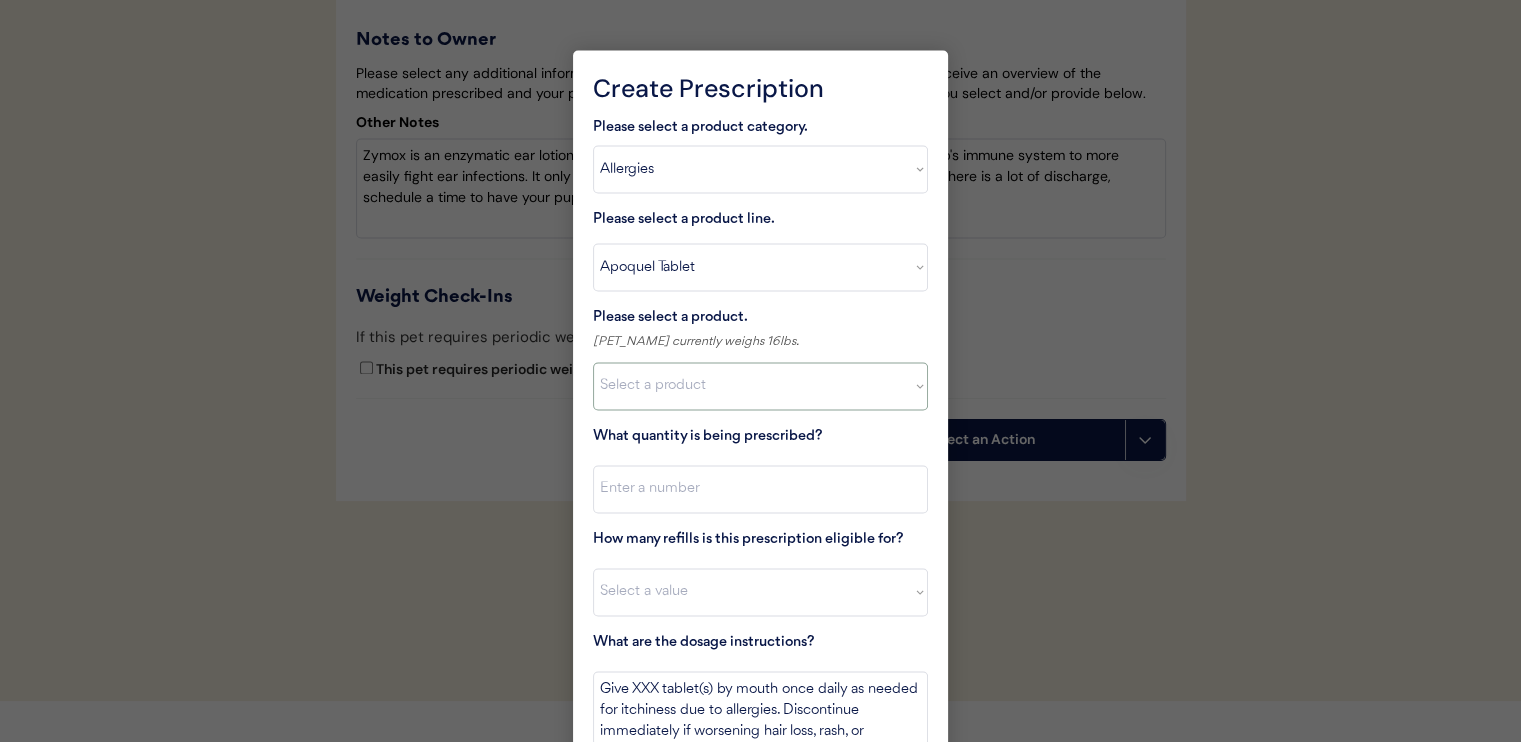 select on ""1348695171700984260__LOOKUP__1720647054592x759333479465255000"" 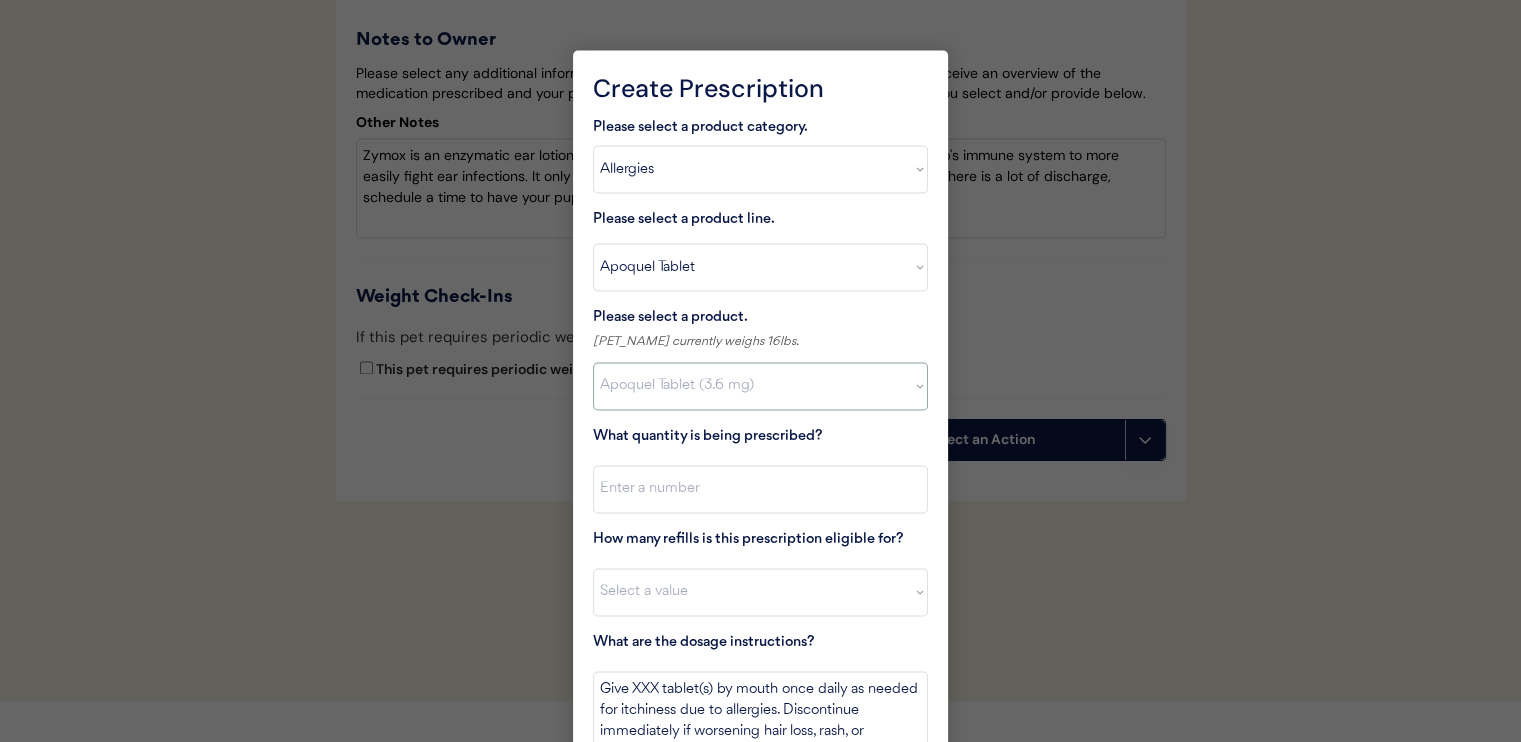 click on "Select a product Apoquel Tablet (16 mg) Apoquel Tablet (3.6 mg) Apoquel Tablet (5.4 mg)" at bounding box center [760, 386] 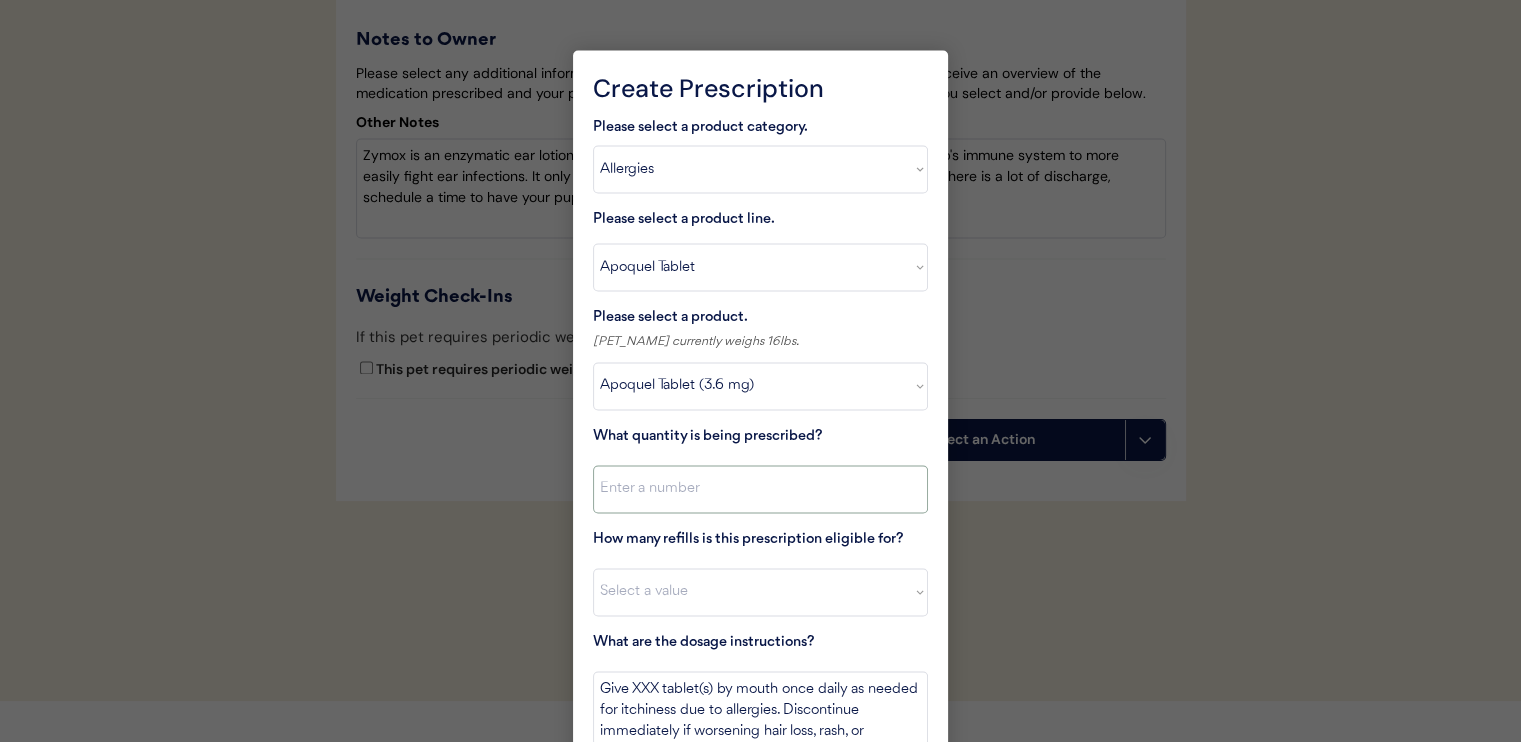 click at bounding box center [760, 489] 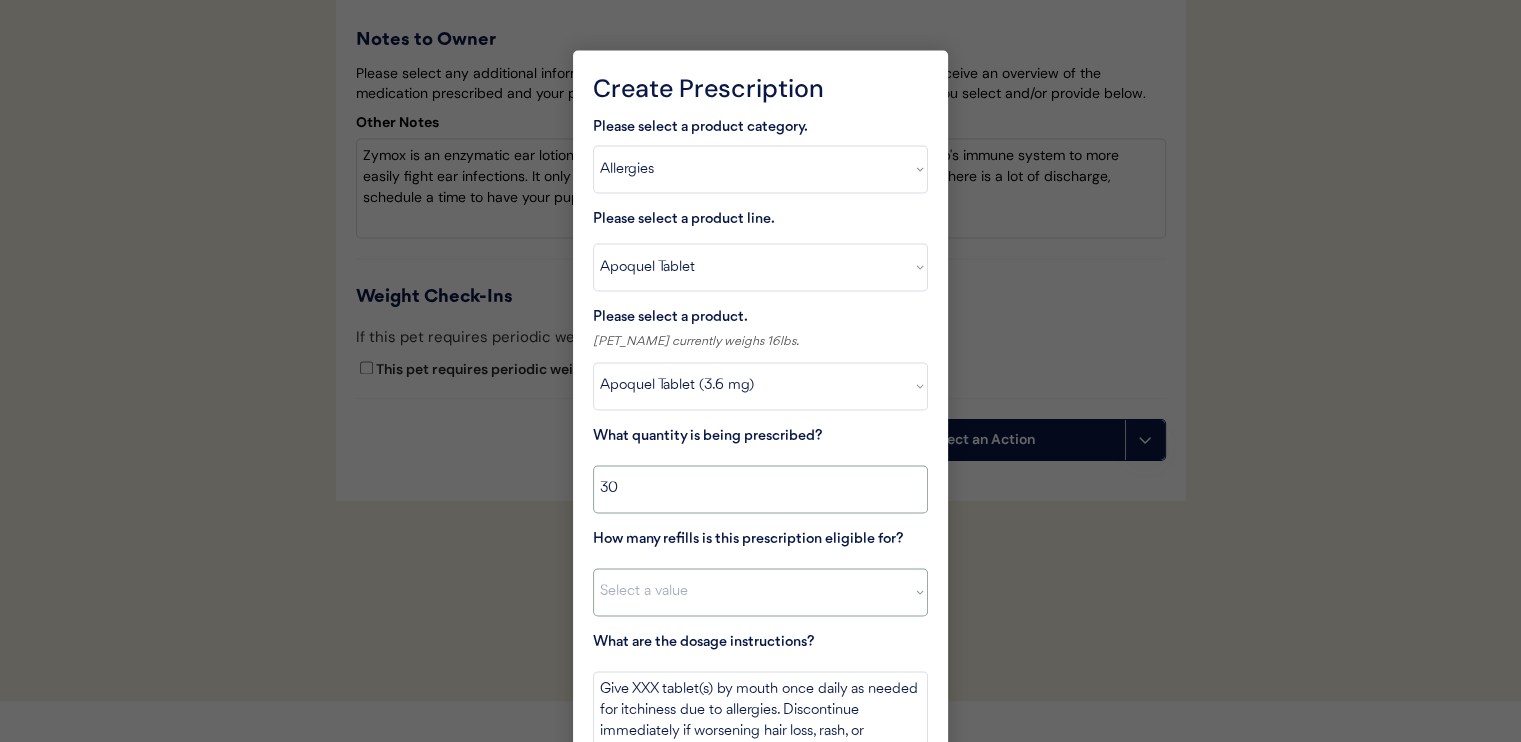 type on "30" 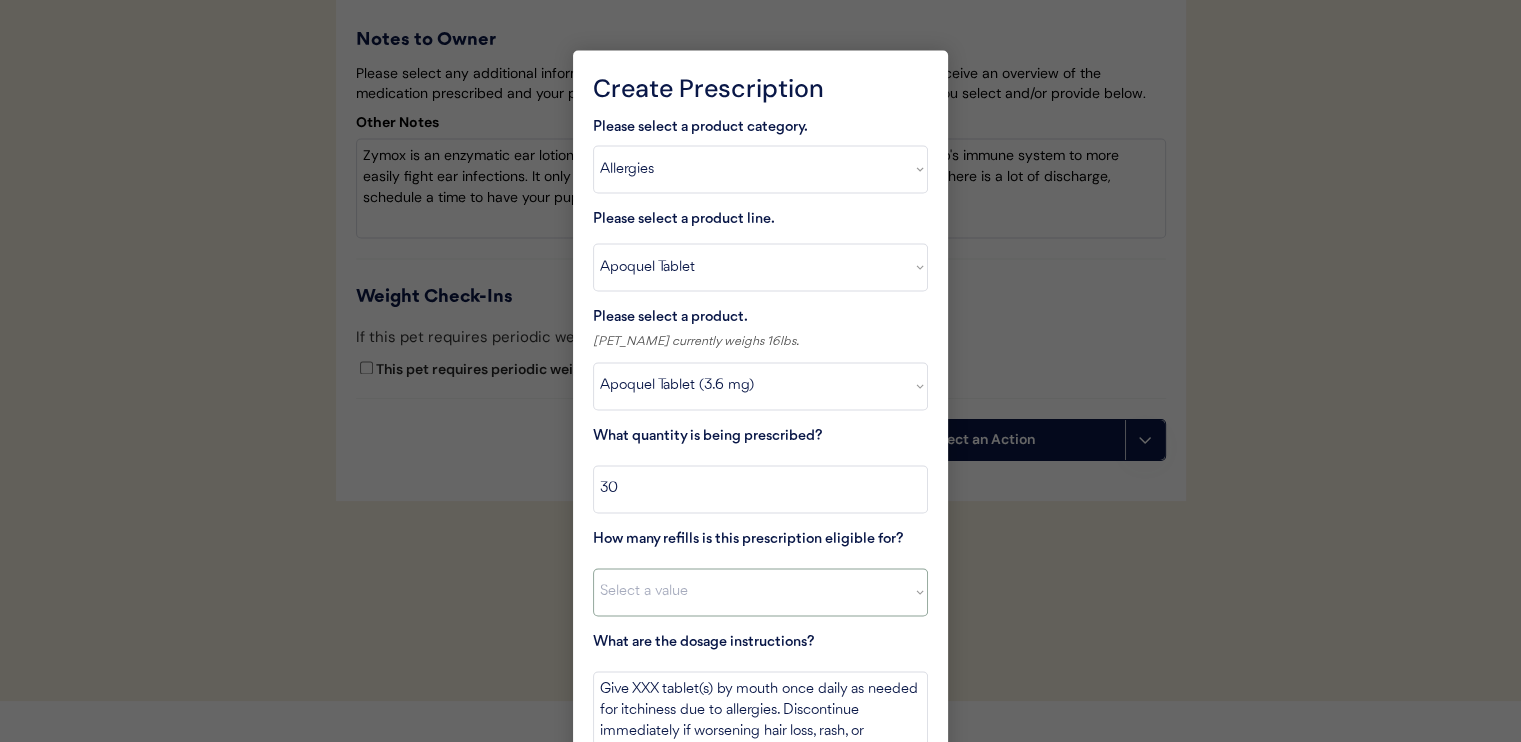 click on "Select a value 0 1 2 3 4 5 6 7 8 10 11" at bounding box center (760, 592) 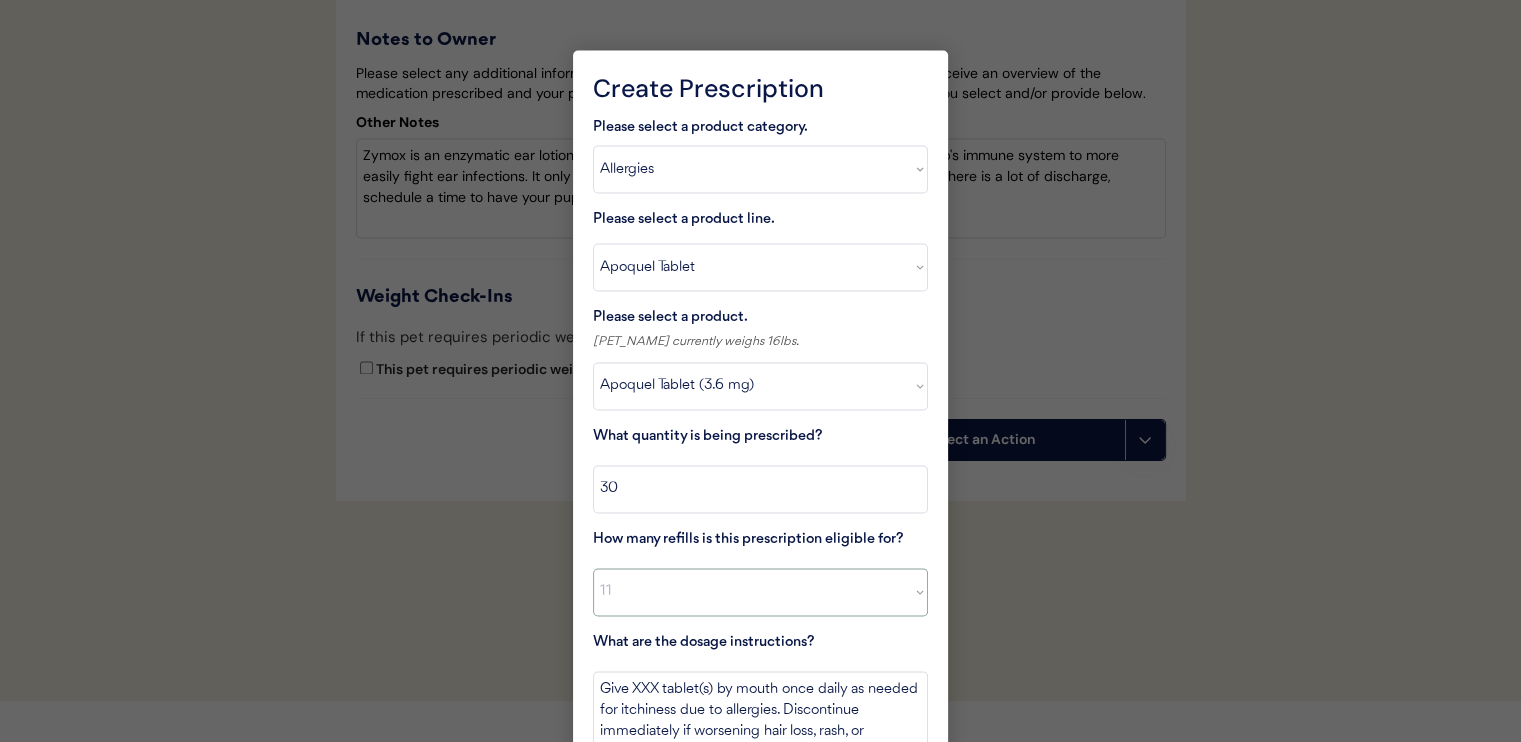 click on "Select a value 0 1 2 3 4 5 6 7 8 10 11" at bounding box center [760, 592] 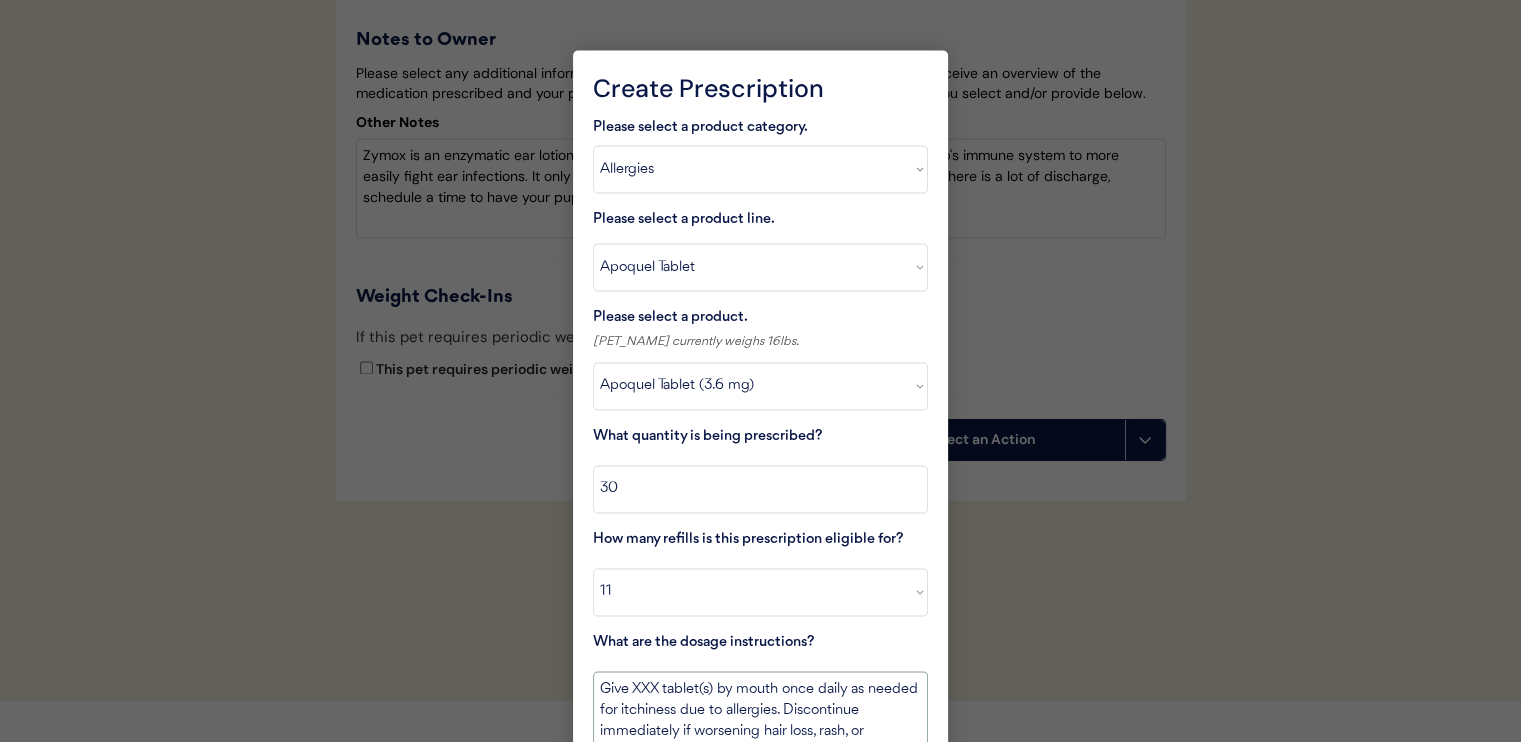 click on "Give XXX tablet(s) by mouth once daily as needed for itchiness due to allergies. Discontinue immediately if worsening hair loss, rash, or numerous small lumps appear." at bounding box center (760, 708) 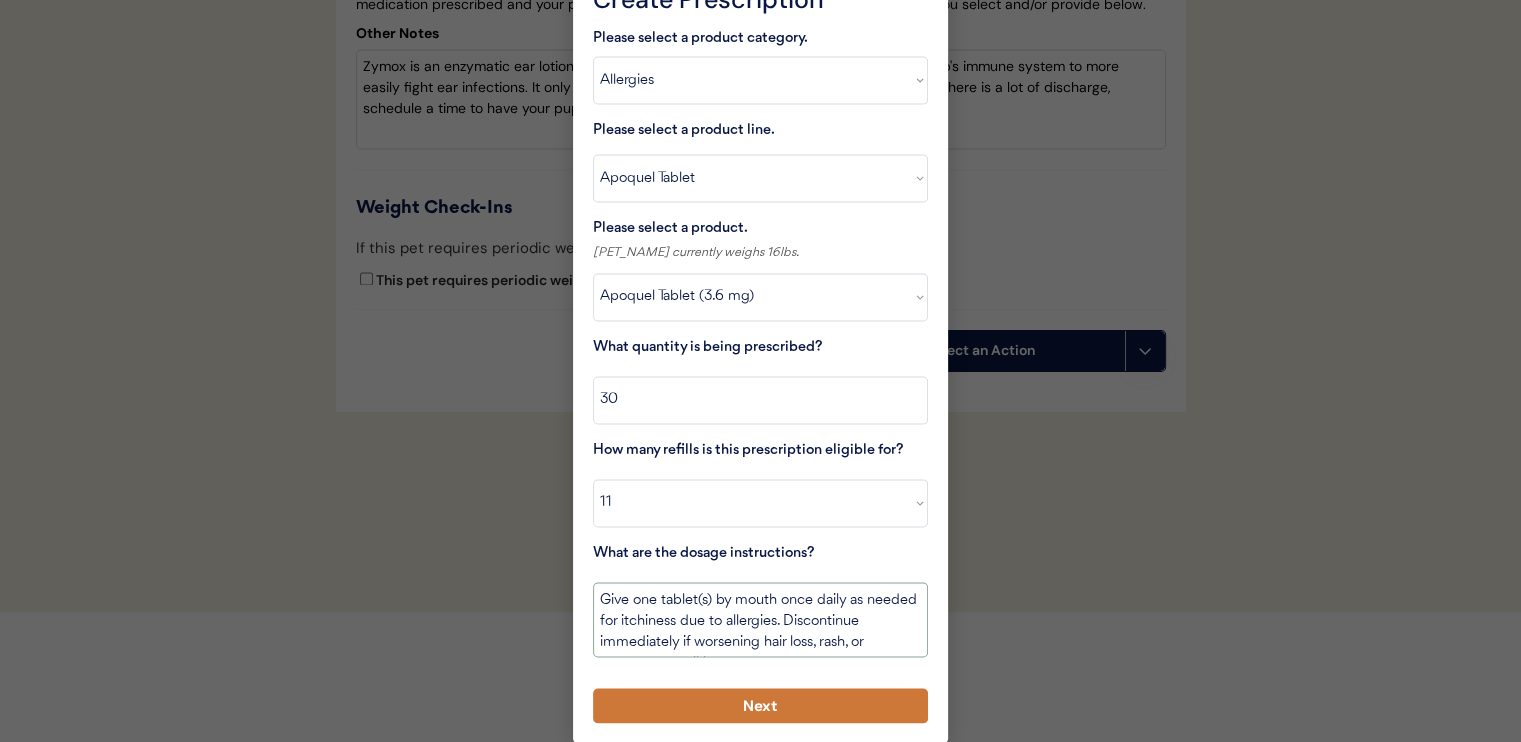 type on "Give one tablet(s) by mouth once daily as needed for itchiness due to allergies. Discontinue immediately if worsening hair loss, rash, or numerous small lumps appear." 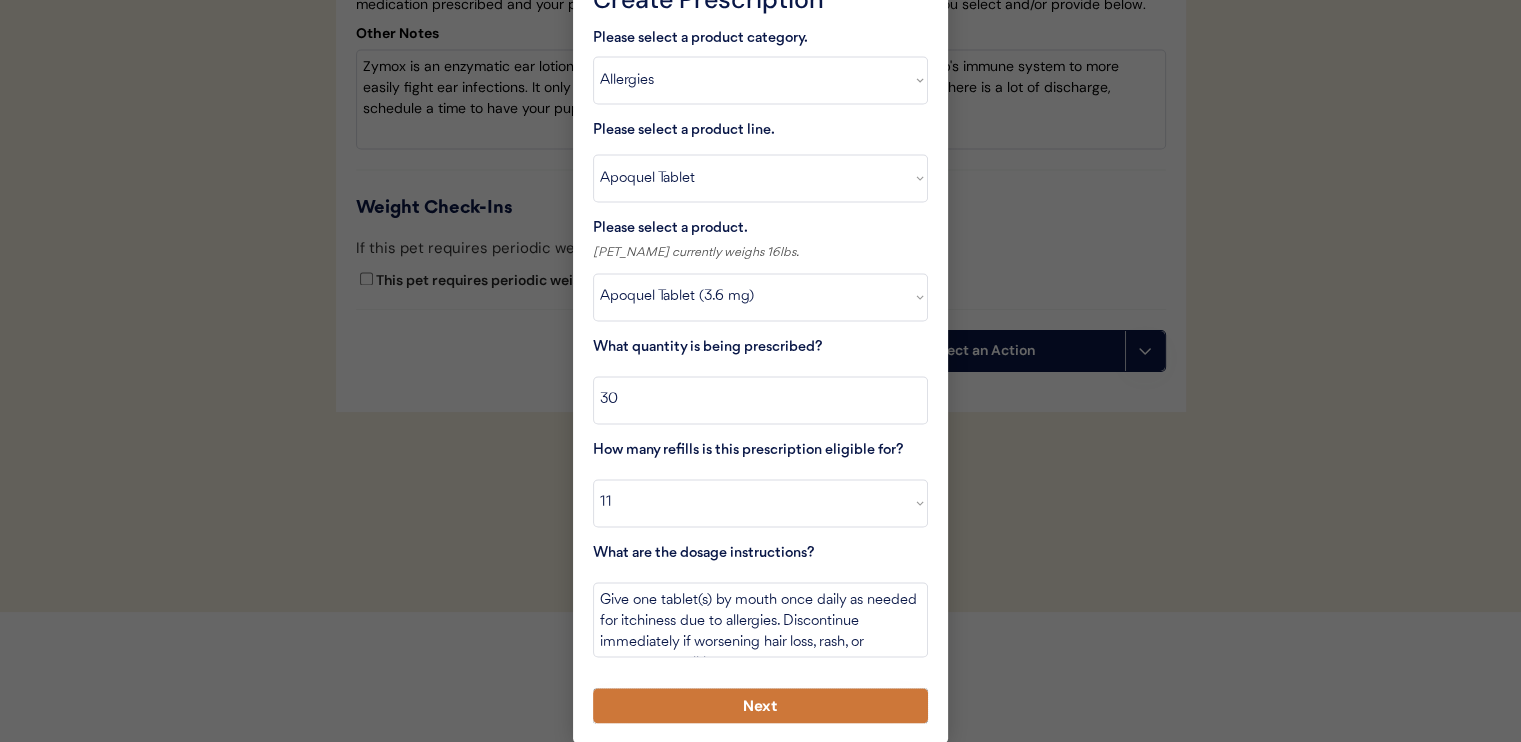 click on "Next" at bounding box center [760, 705] 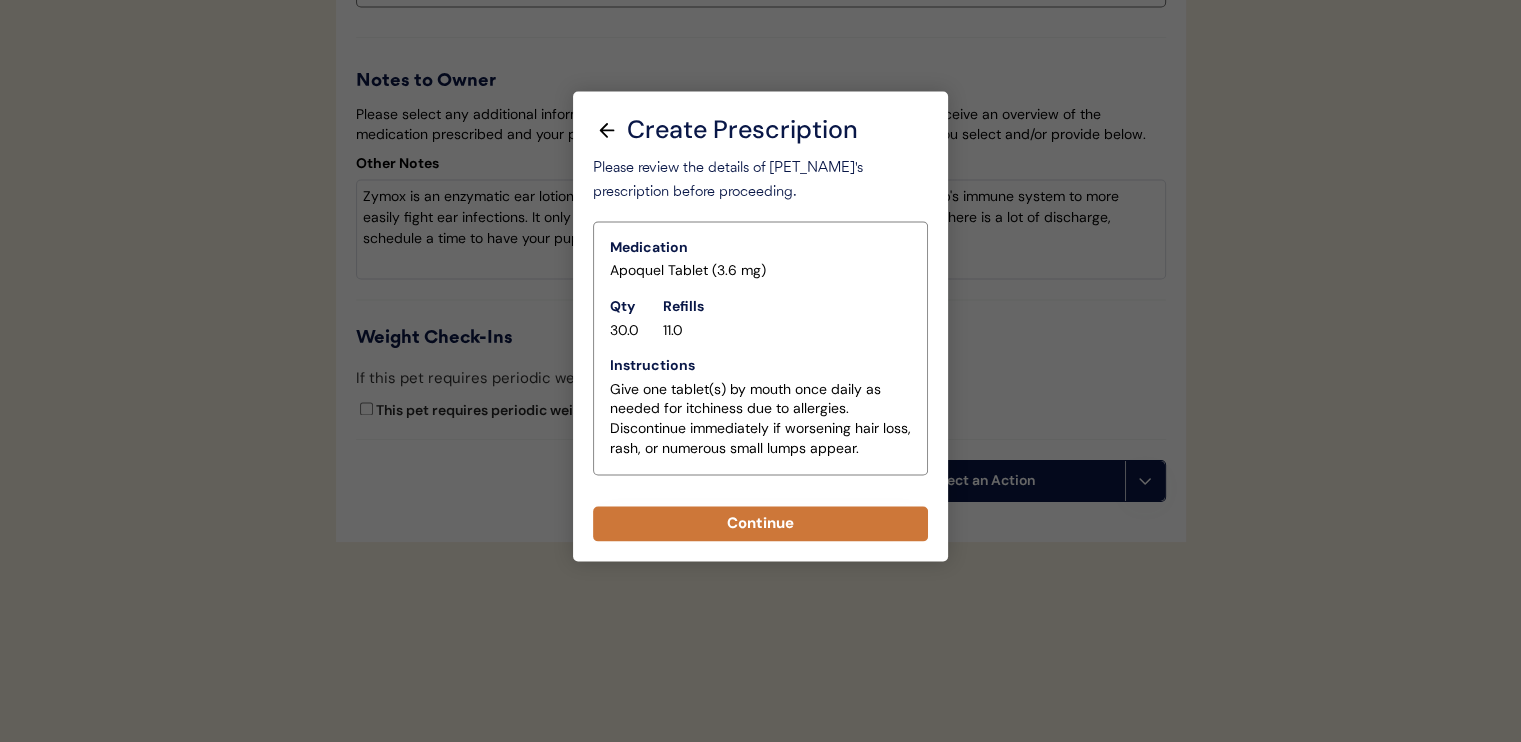 click on "Continue" at bounding box center (760, 523) 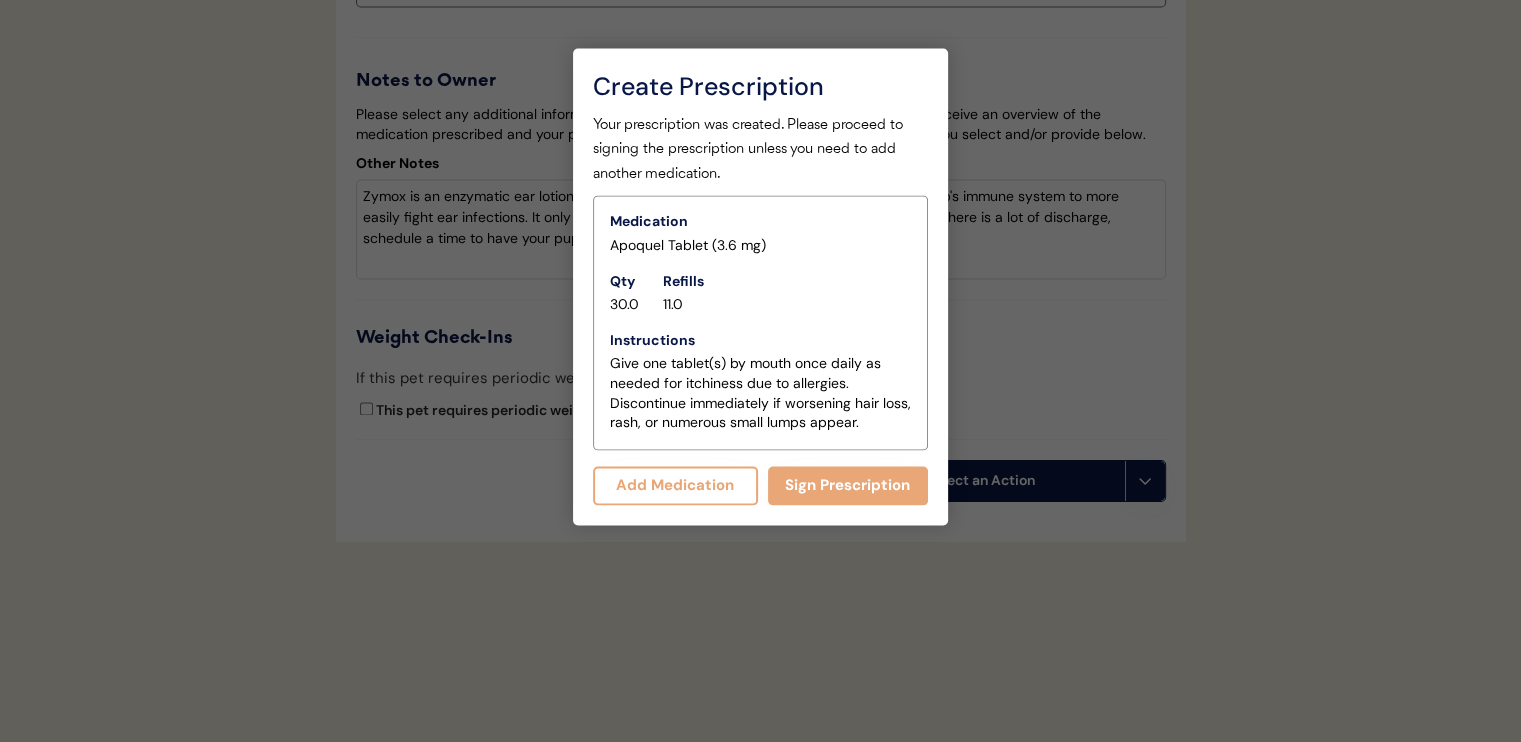 click on "Add Medication" at bounding box center (675, 485) 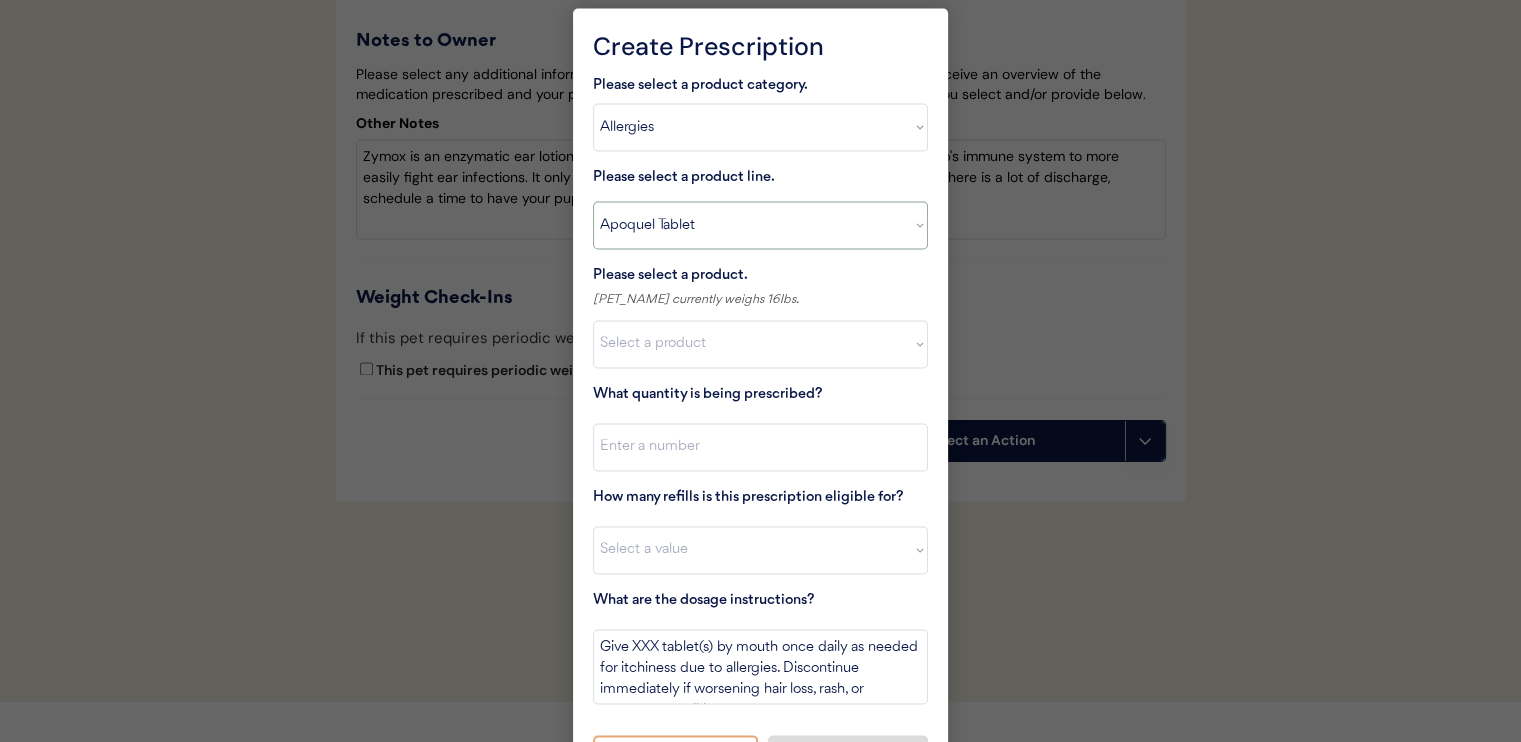 click on "Select a product line Apoquel Chewable Tablet Apoquel Tablet Cyclosporine DermaBenSs Shampoo Hydroxyzine Mal-A-Ket Shampoo Mal-A-Ket Wipes Malaseb Shampoo MiconaHex+Triz Mousse MiconaHex+Triz Wipes Prednisone Temaril-P" at bounding box center [760, 225] 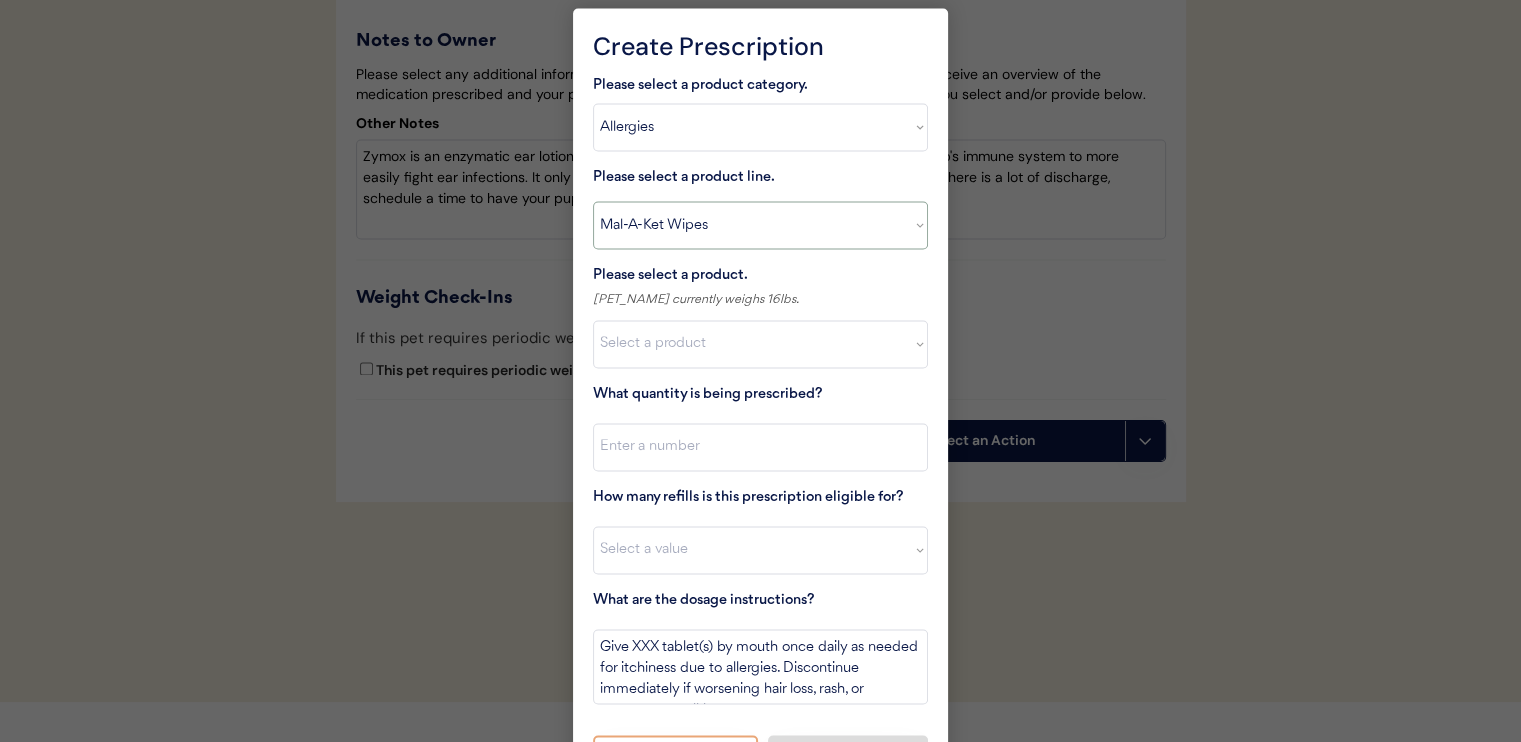 click on "Select a product line Apoquel Chewable Tablet Apoquel Tablet Cyclosporine DermaBenSs Shampoo Hydroxyzine Mal-A-Ket Shampoo Mal-A-Ket Wipes Malaseb Shampoo MiconaHex+Triz Mousse MiconaHex+Triz Wipes Prednisone Temaril-P" at bounding box center (760, 225) 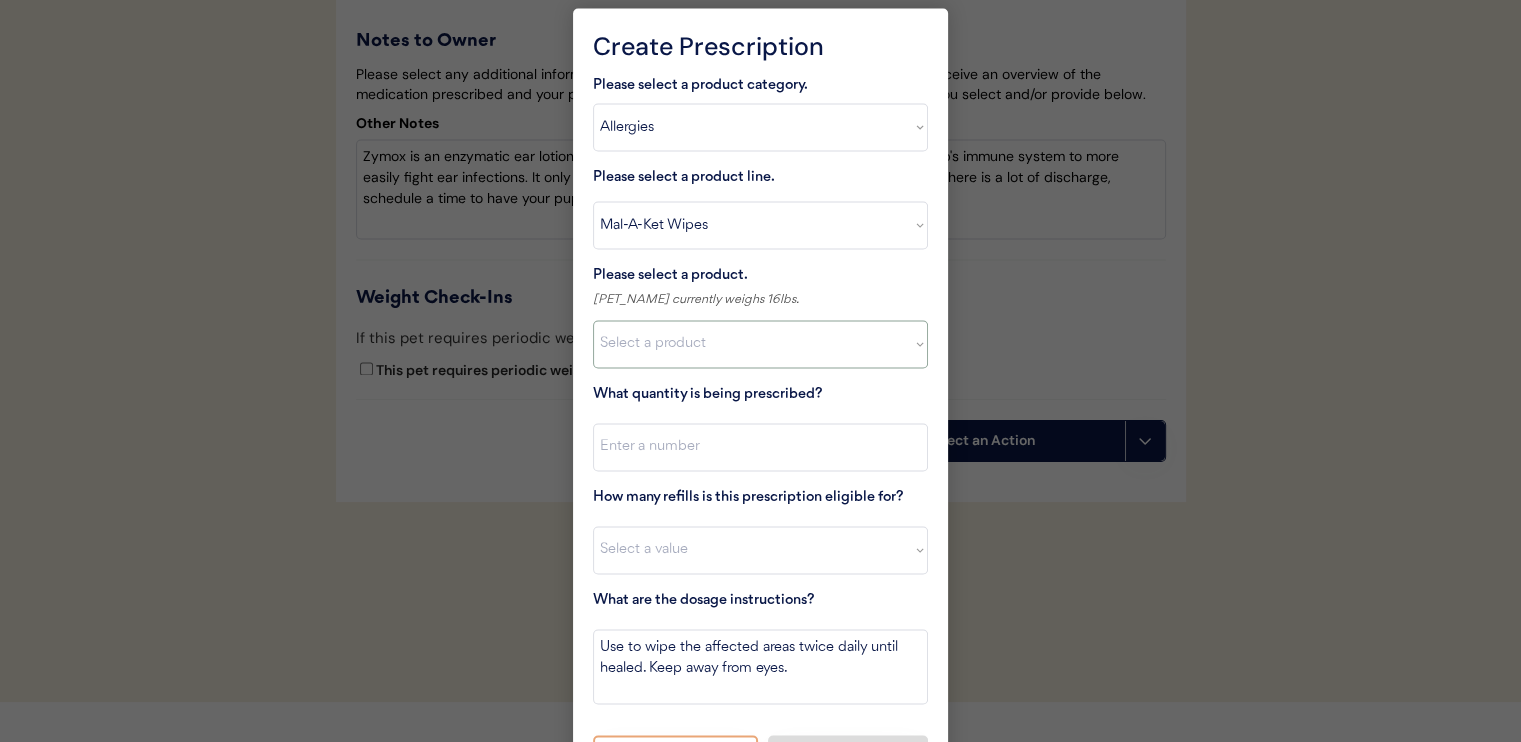 click on "Select a product Mal-A-Ket Wipes, 50 Count" at bounding box center [760, 344] 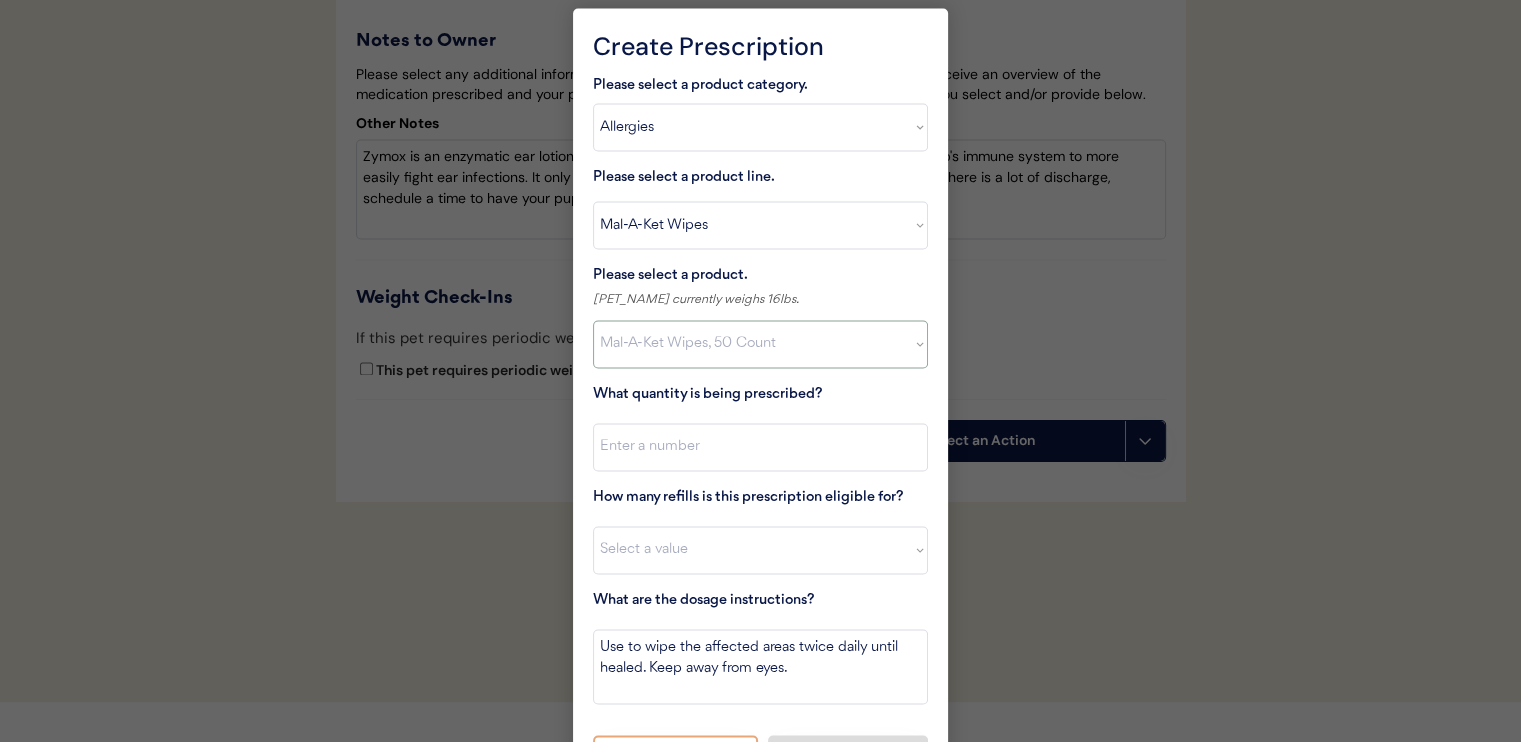 click on "Select a product Mal-A-Ket Wipes, 50 Count" at bounding box center (760, 344) 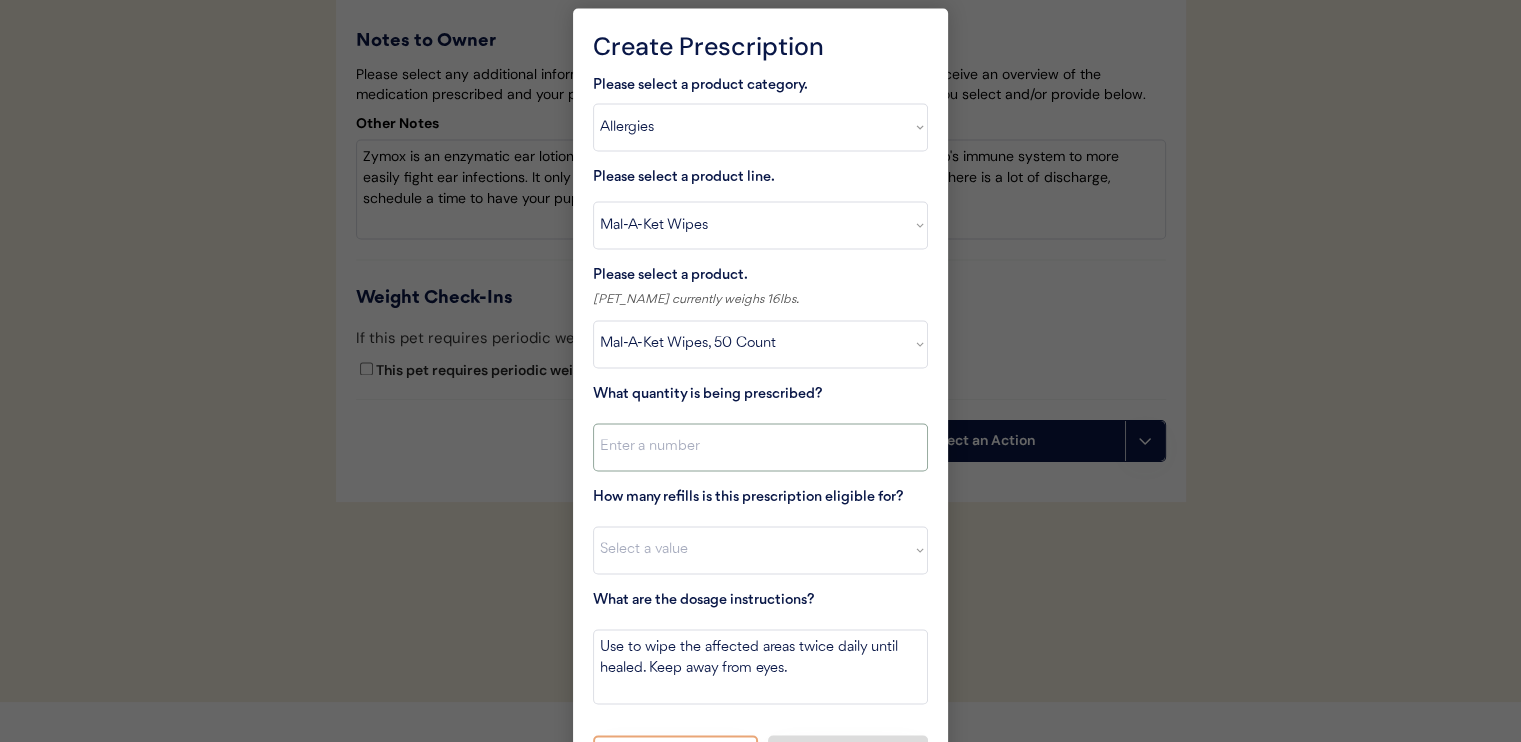 click at bounding box center [760, 447] 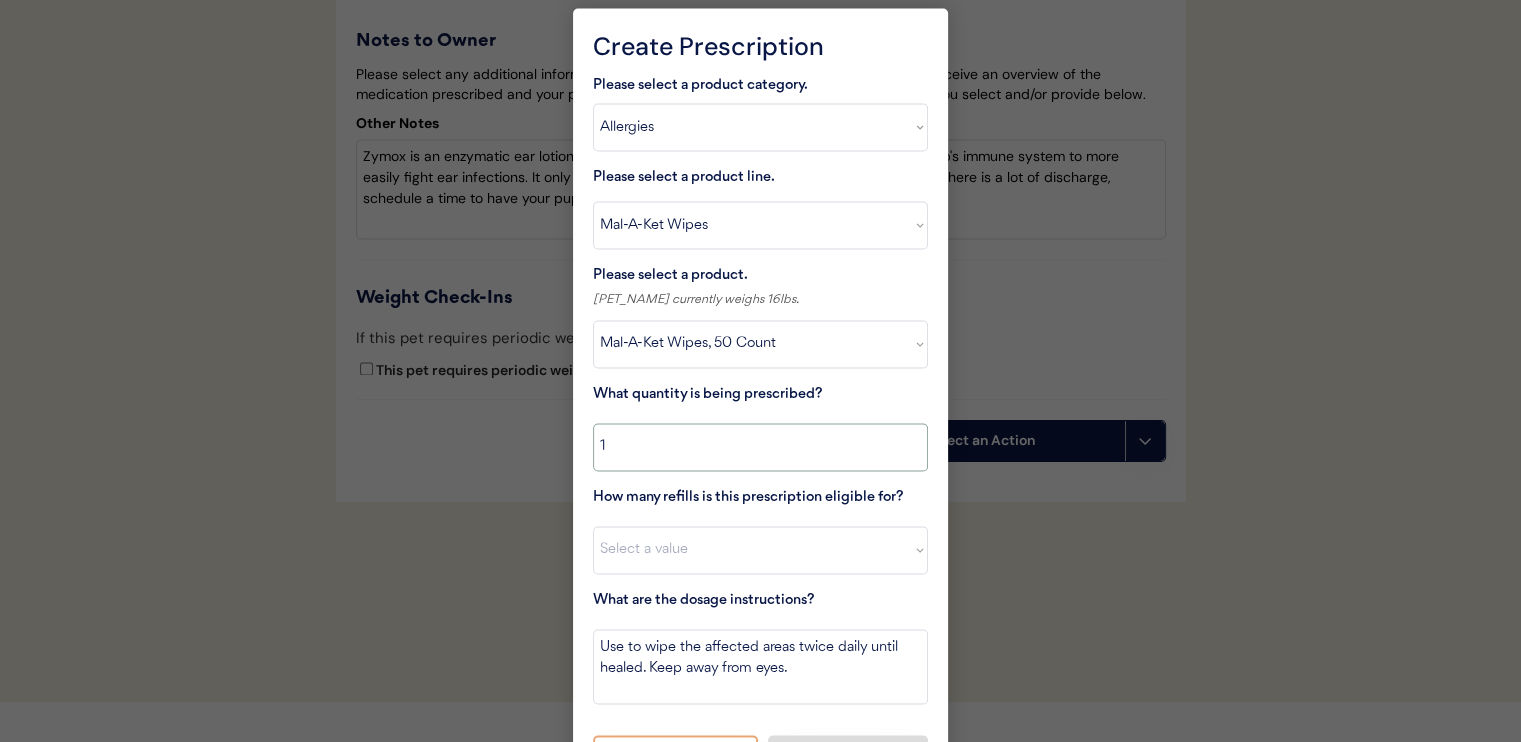 type on "1" 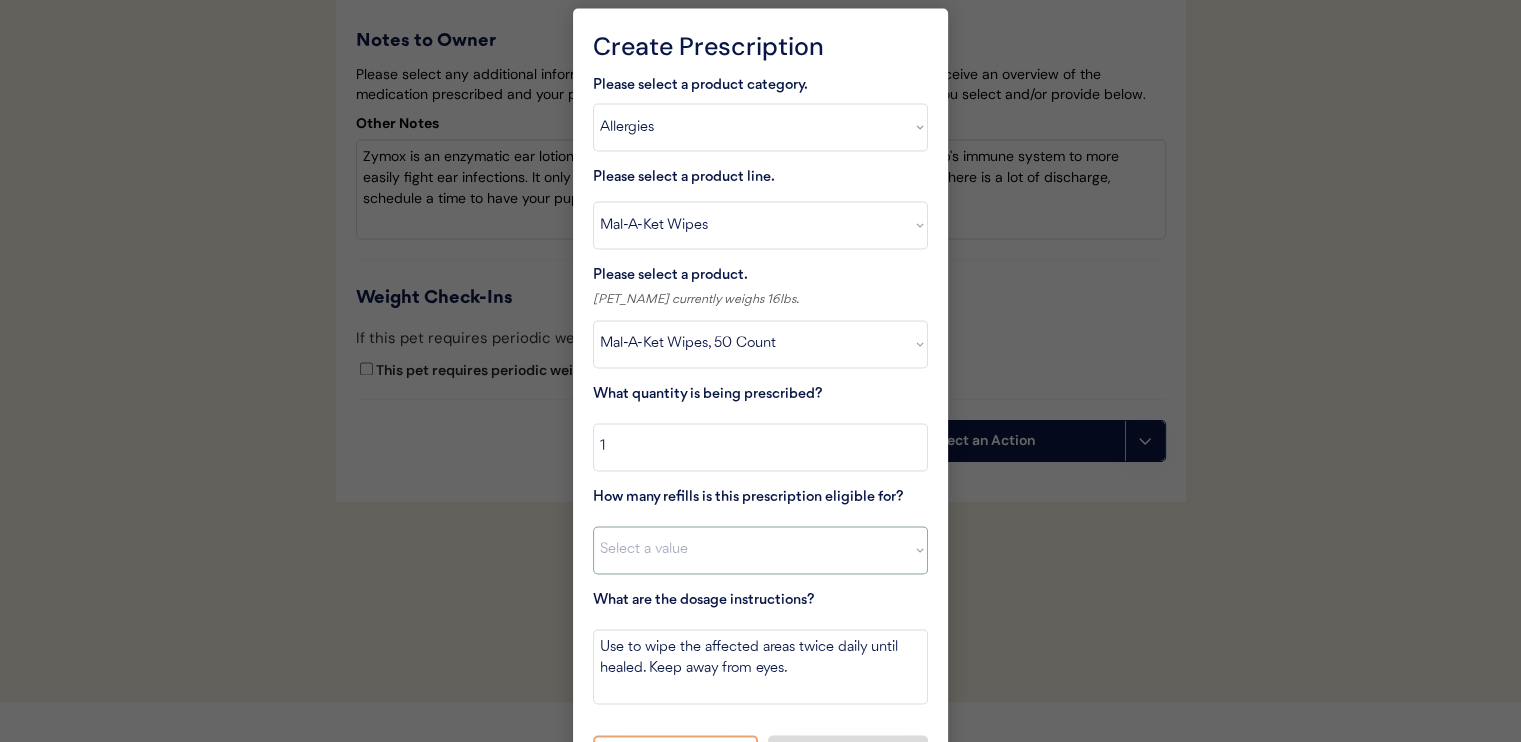 click on "Select a value 0 1 2 3 4 5 6 7 8 10 11" at bounding box center (760, 550) 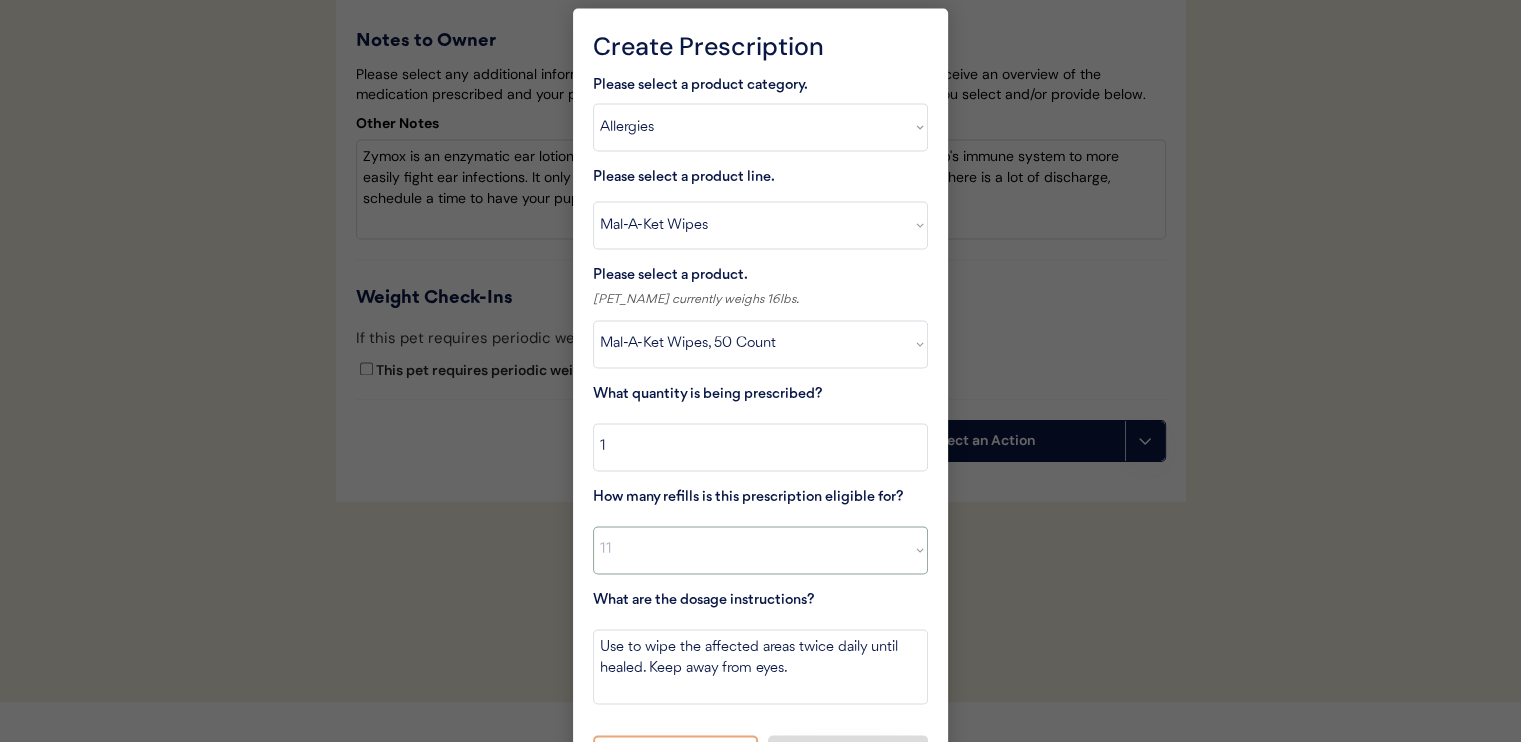 click on "Select a value 0 1 2 3 4 5 6 7 8 10 11" at bounding box center [760, 550] 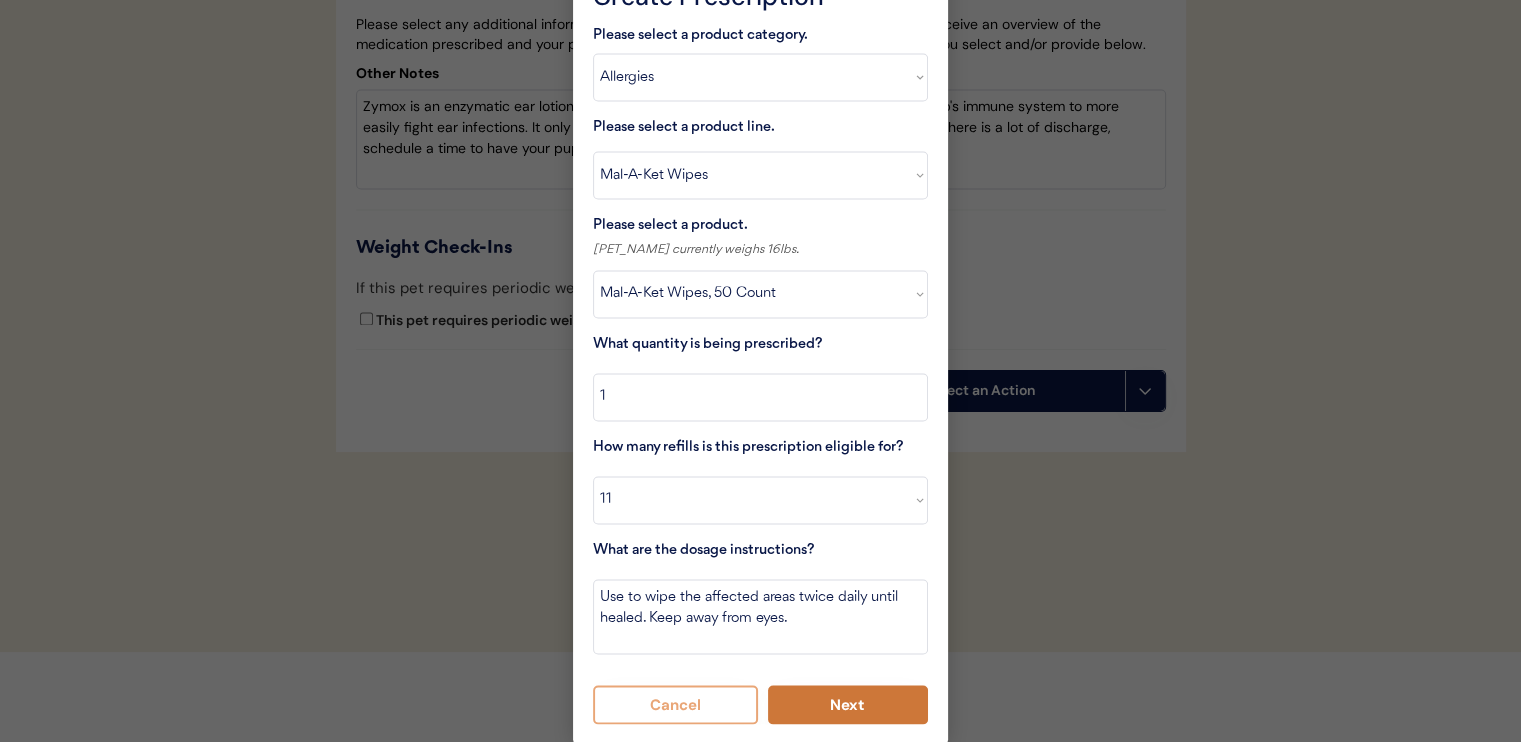 click on "Next" at bounding box center (848, 704) 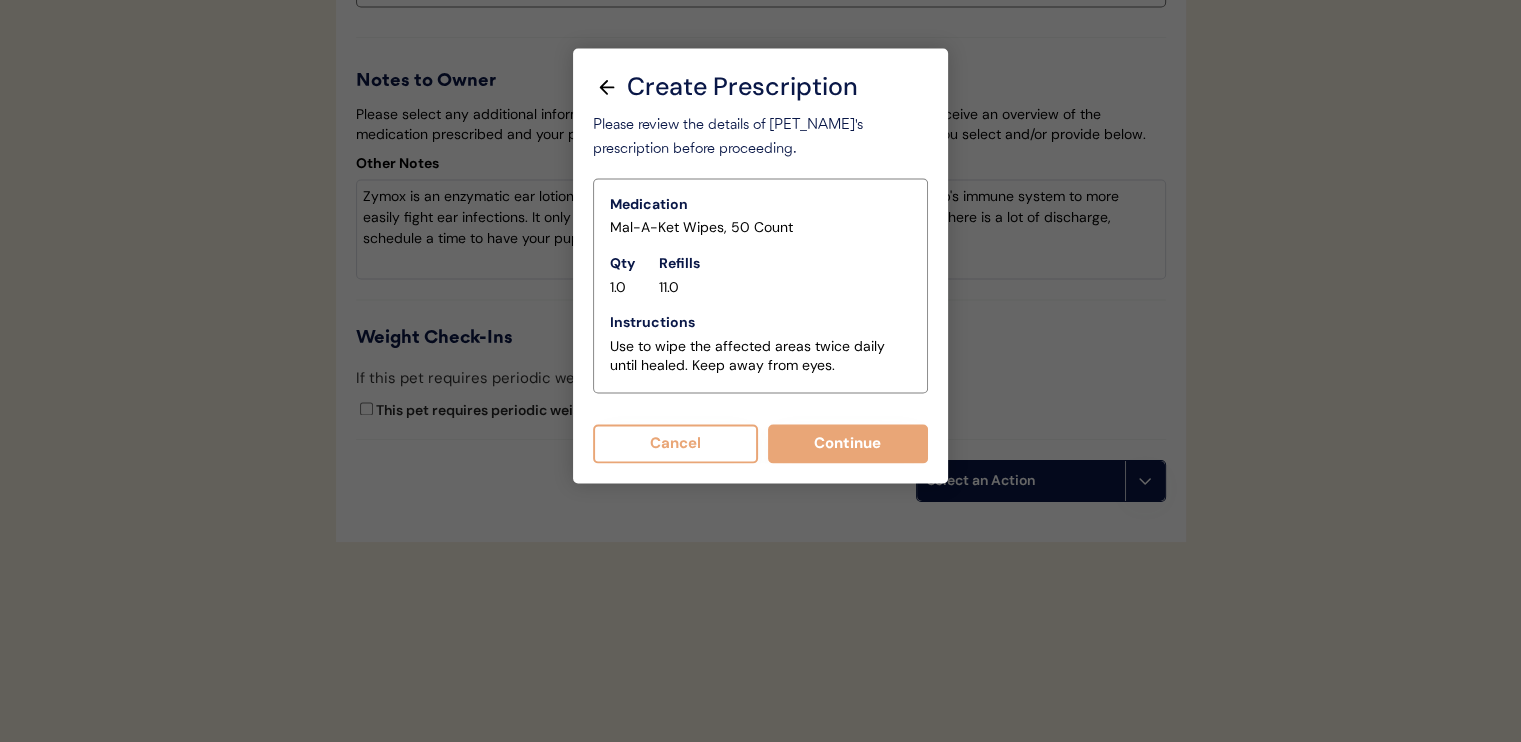 scroll, scrollTop: 3176, scrollLeft: 0, axis: vertical 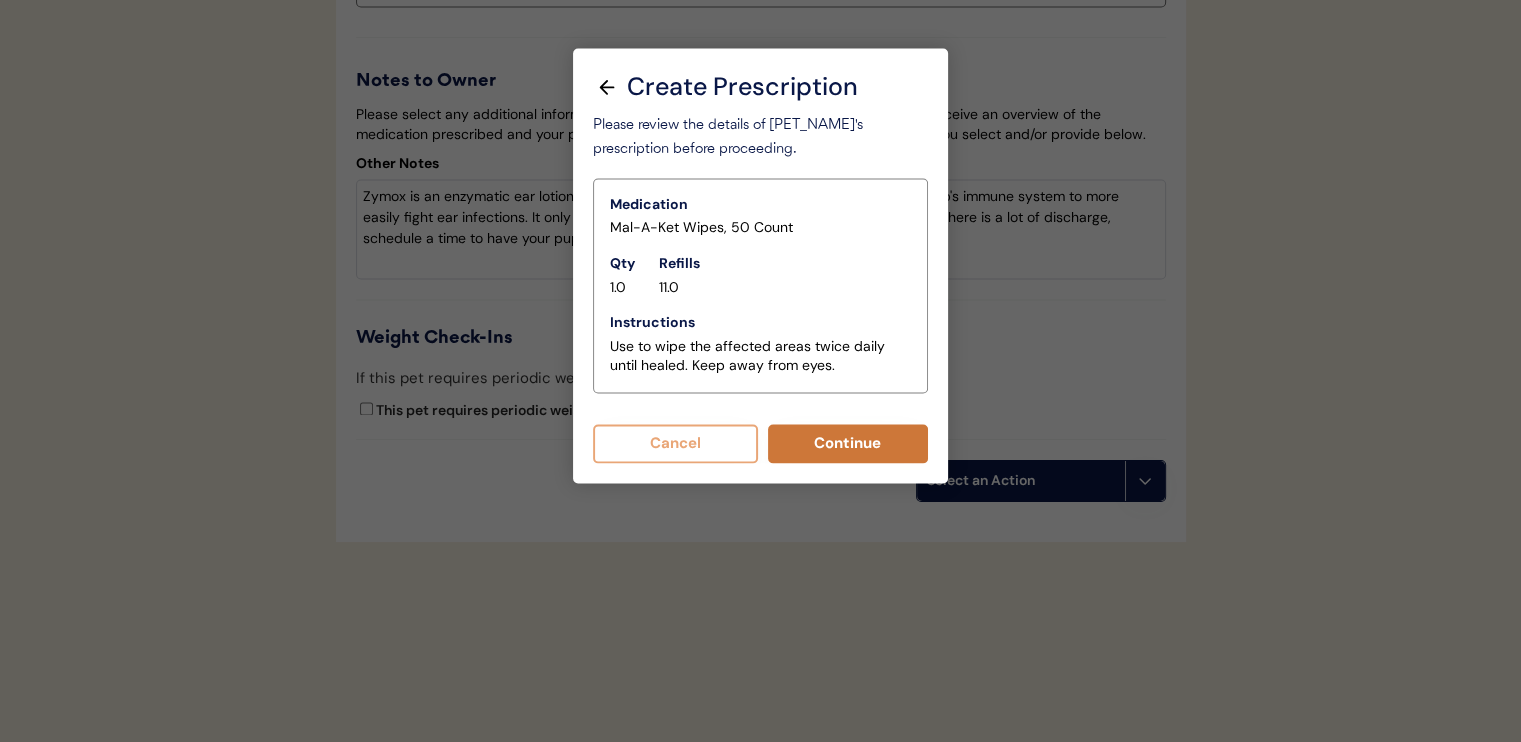 click on "Continue" at bounding box center (848, 443) 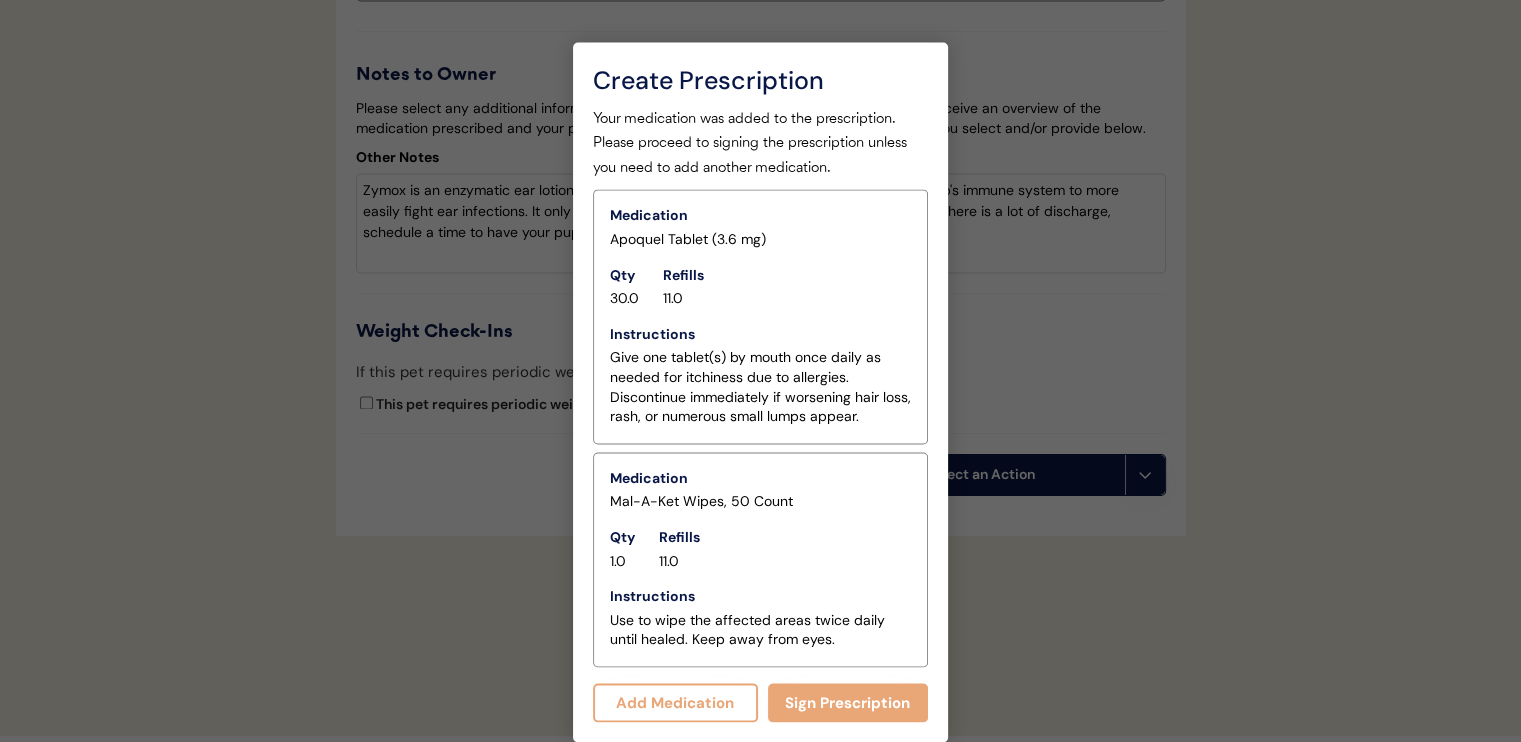 click on "Add Medication" at bounding box center (675, 702) 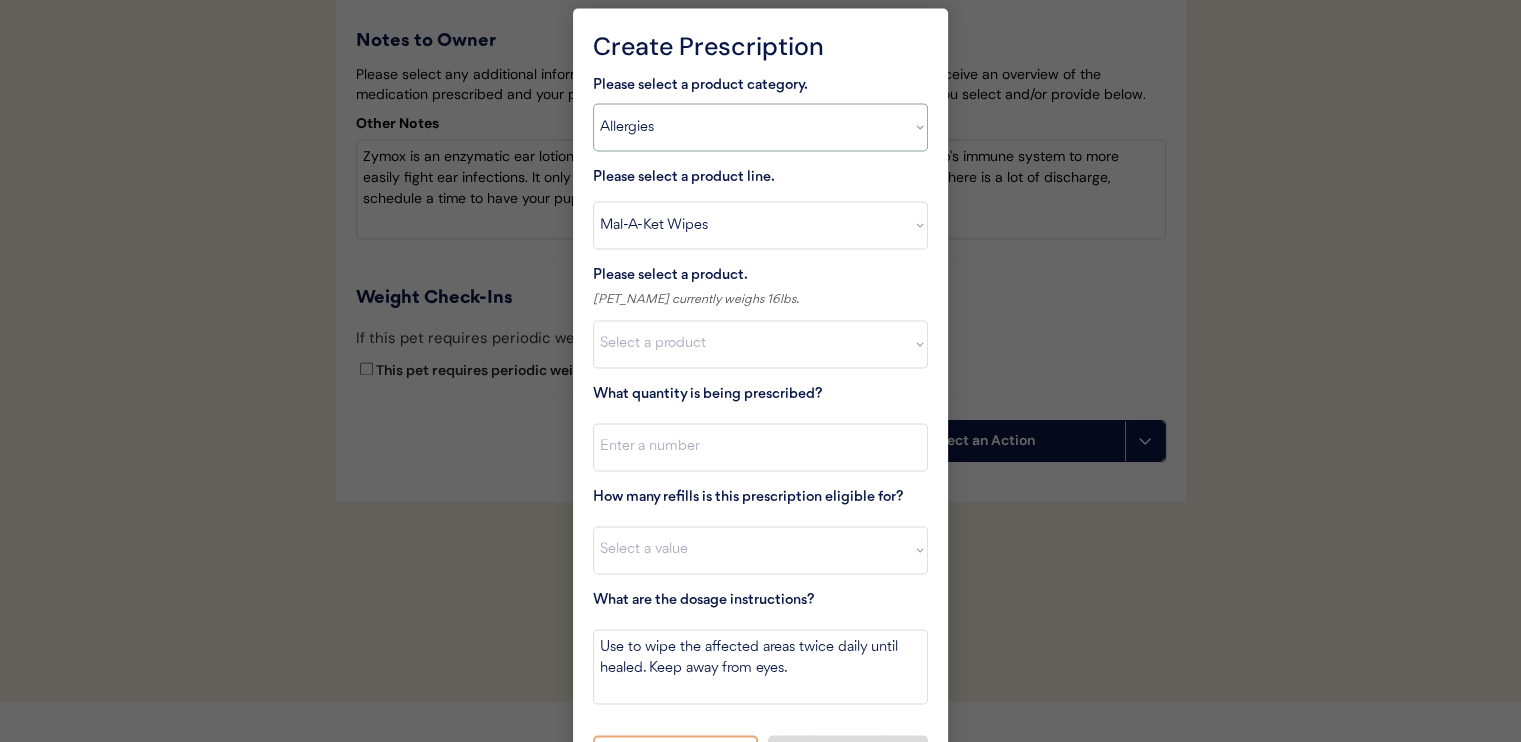 click on "Select a product category Allergies Antibiotics Anxiety Combo Parasite Prevention Flea & Tick Heartworm" at bounding box center (760, 127) 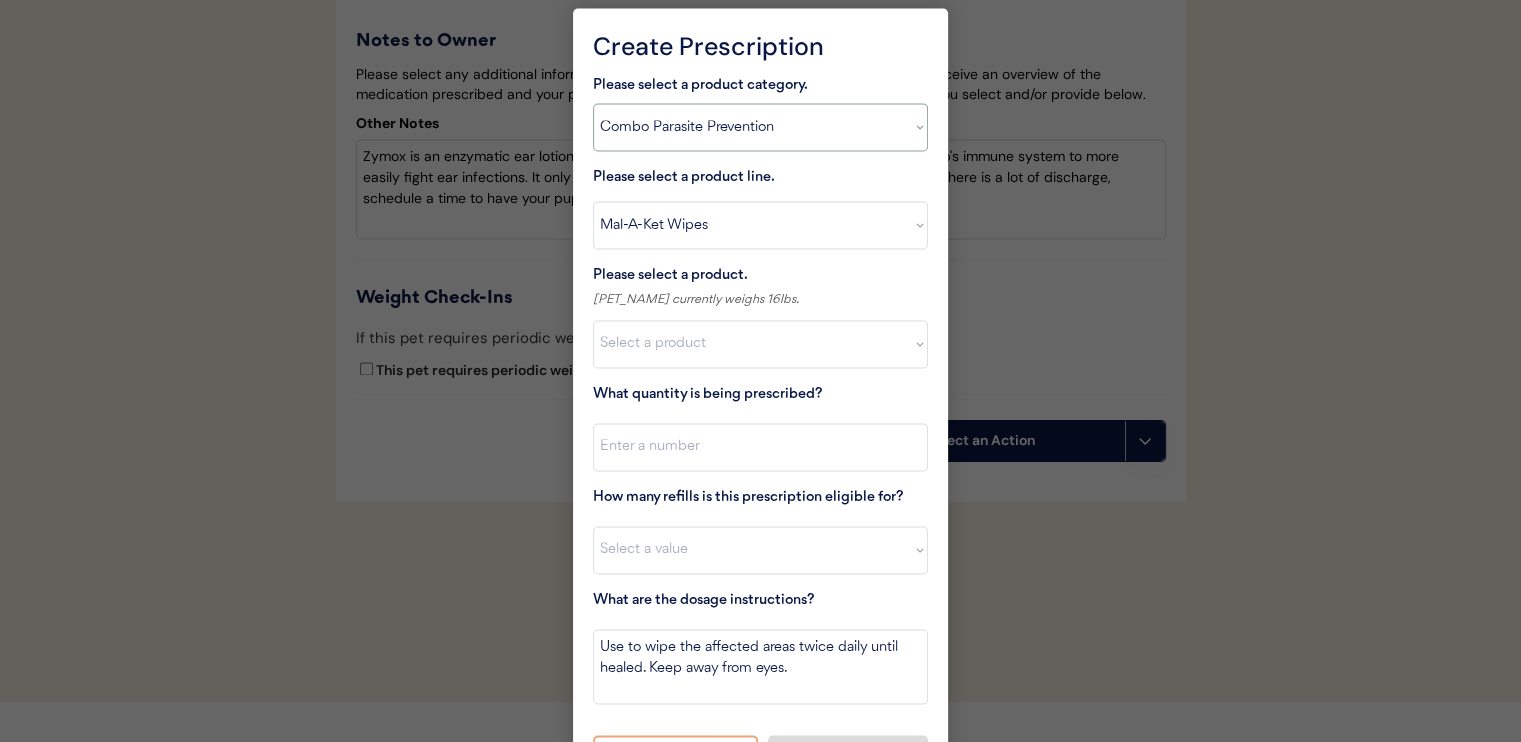 click on "Select a product category Allergies Antibiotics Anxiety Combo Parasite Prevention Flea & Tick Heartworm" at bounding box center [760, 127] 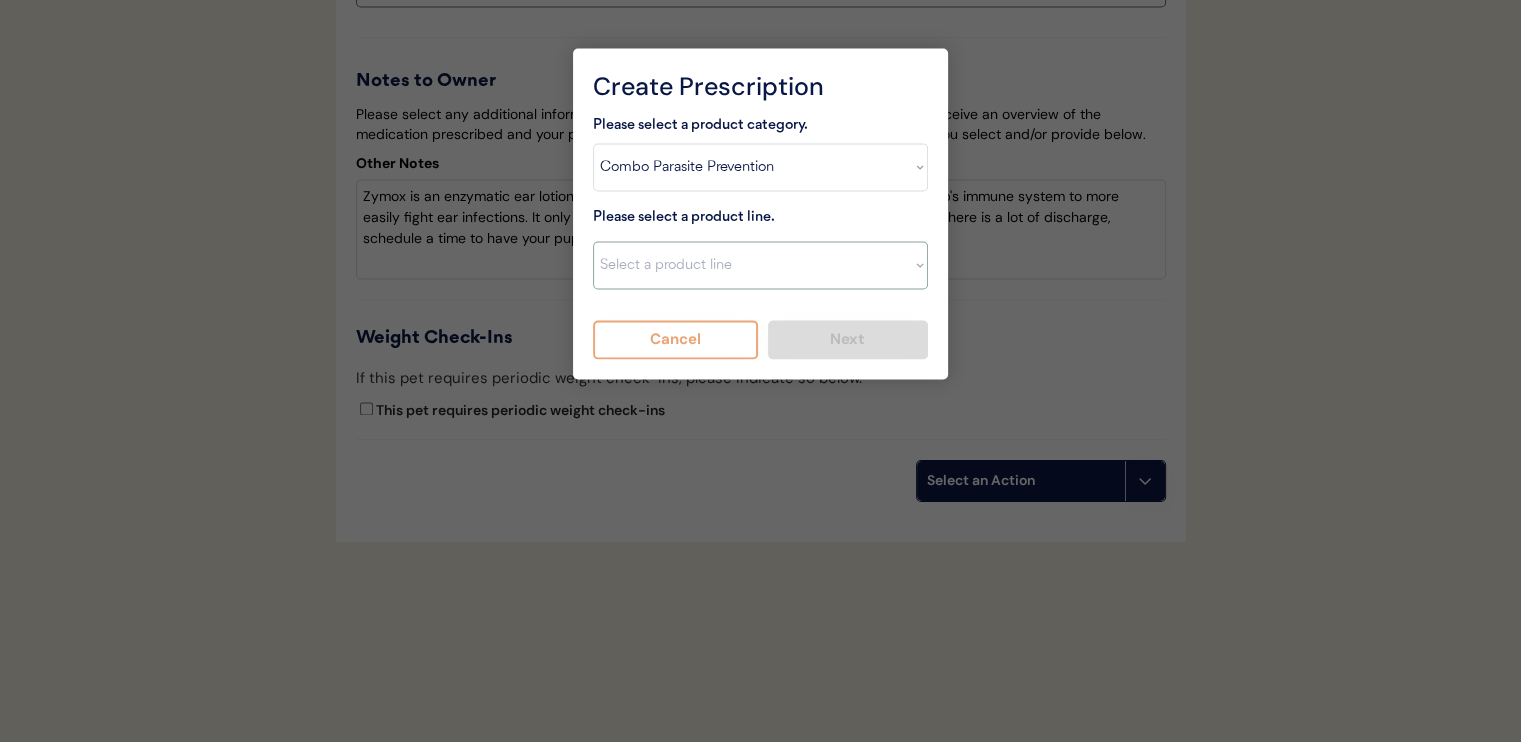 click on "Select a product line Advantage Multi for Dogs Credelio Quattro NexGard Plus NexGard Plus (3 Month) NexGard Plus (6 Month) Revolution for Dogs Sentinel Spectrum (3 Month) Simparica Trio Simparica Trio (12 Month) Simparica Trio (3 Month) Simparica Trio (6 Month) Trifexis" at bounding box center [760, 265] 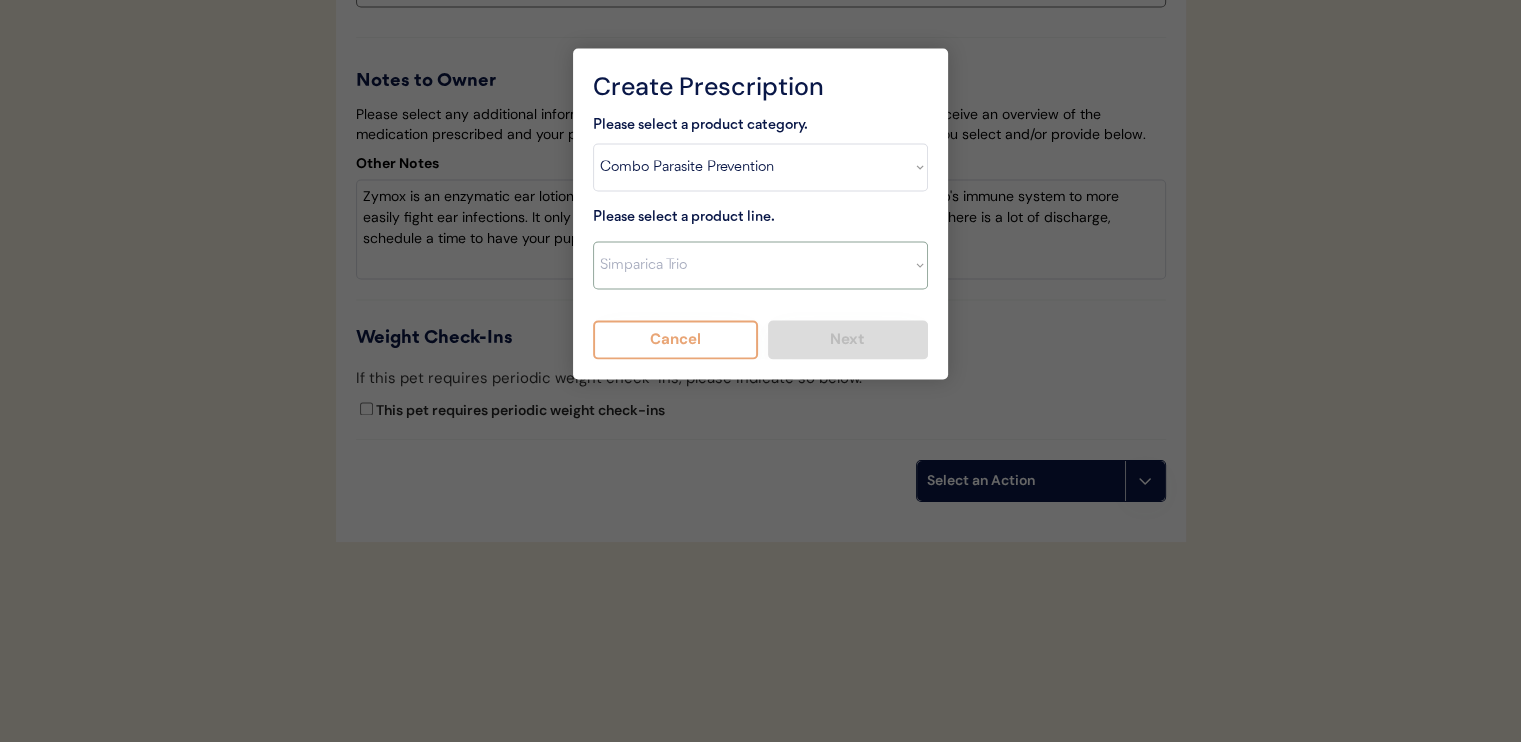 click on "Select a product line Advantage Multi for Dogs Credelio Quattro NexGard Plus NexGard Plus (3 Month) NexGard Plus (6 Month) Revolution for Dogs Sentinel Spectrum (3 Month) Simparica Trio Simparica Trio (12 Month) Simparica Trio (3 Month) Simparica Trio (6 Month) Trifexis" at bounding box center [760, 265] 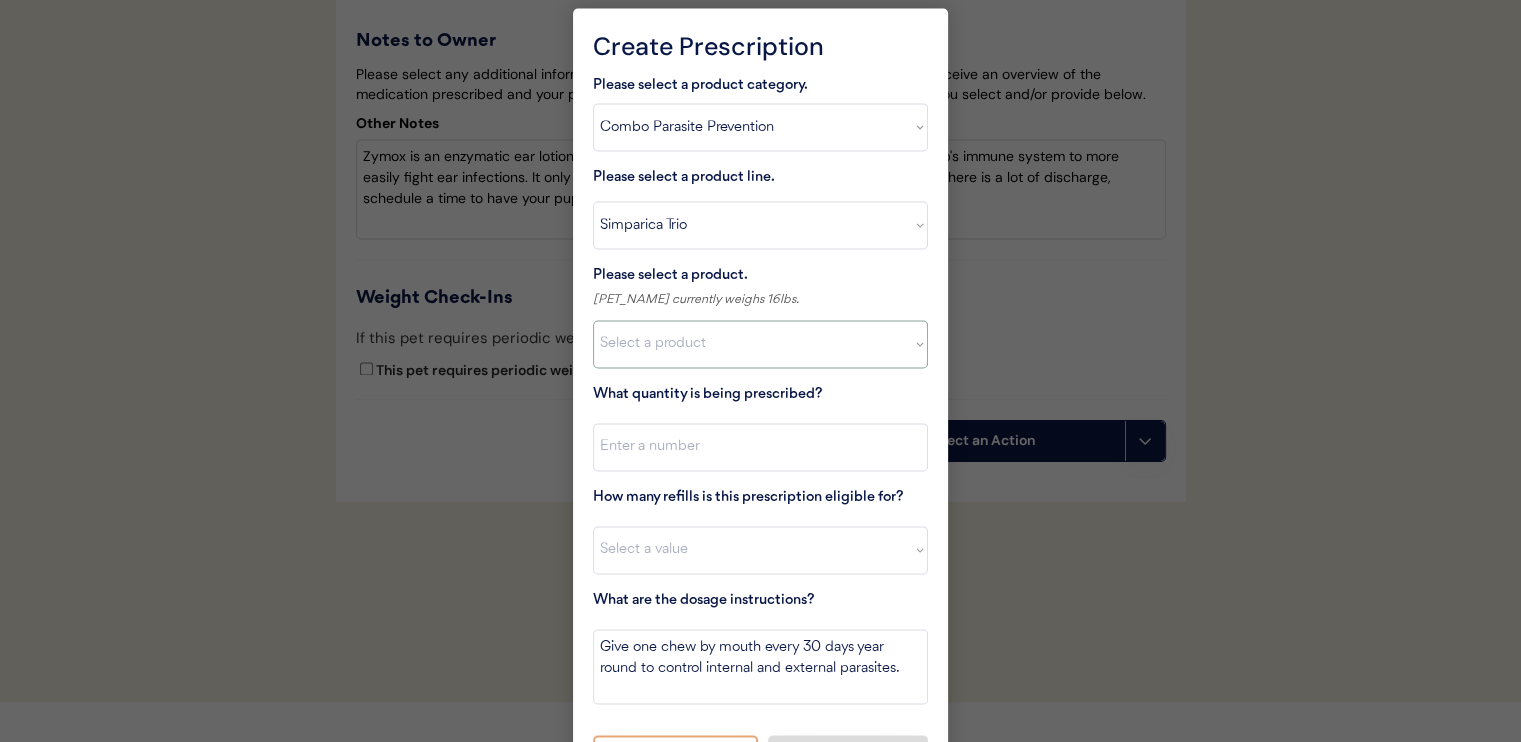 click on "Select a product Simparica Trio, 2.8 - 5.5lbs Simparica Trio, 5.6 - 11lbs Simparica Trio, 11.1 - 22lbs Simparica Trio, 22.1 - 44lbs Simparica Trio, 44.1 - 88lbs Simparica Trio, 88.1 - 132lbs" at bounding box center [760, 344] 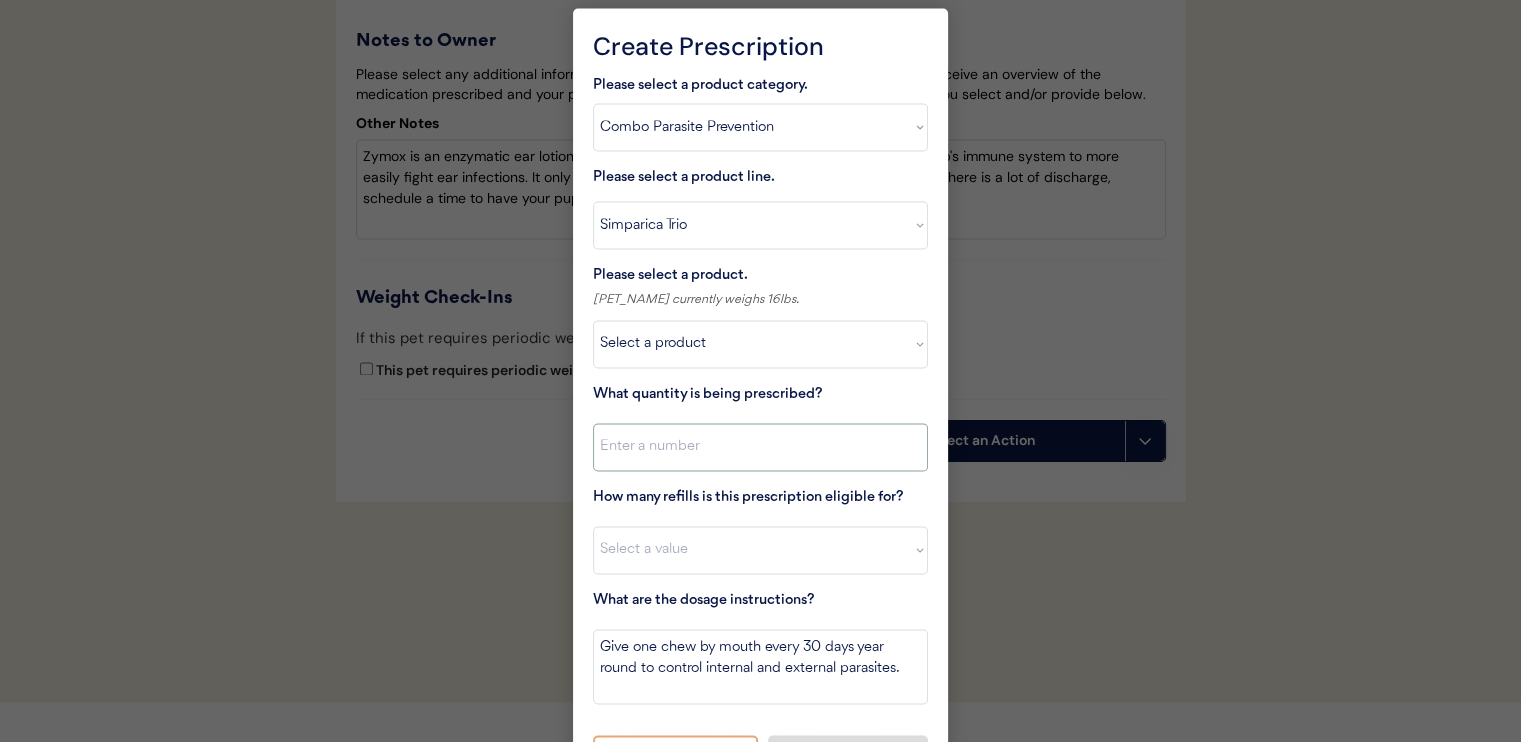 click at bounding box center [760, 447] 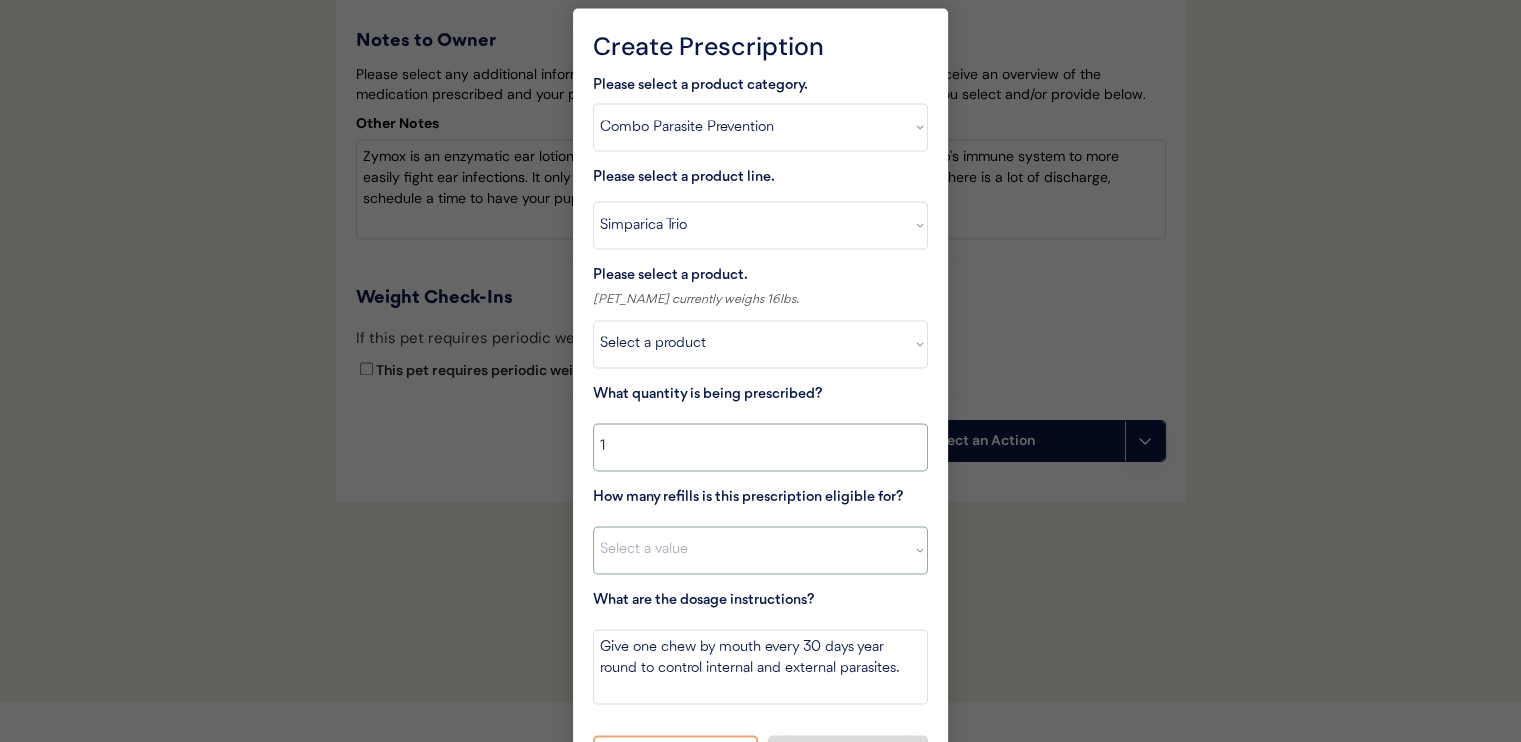 type on "1" 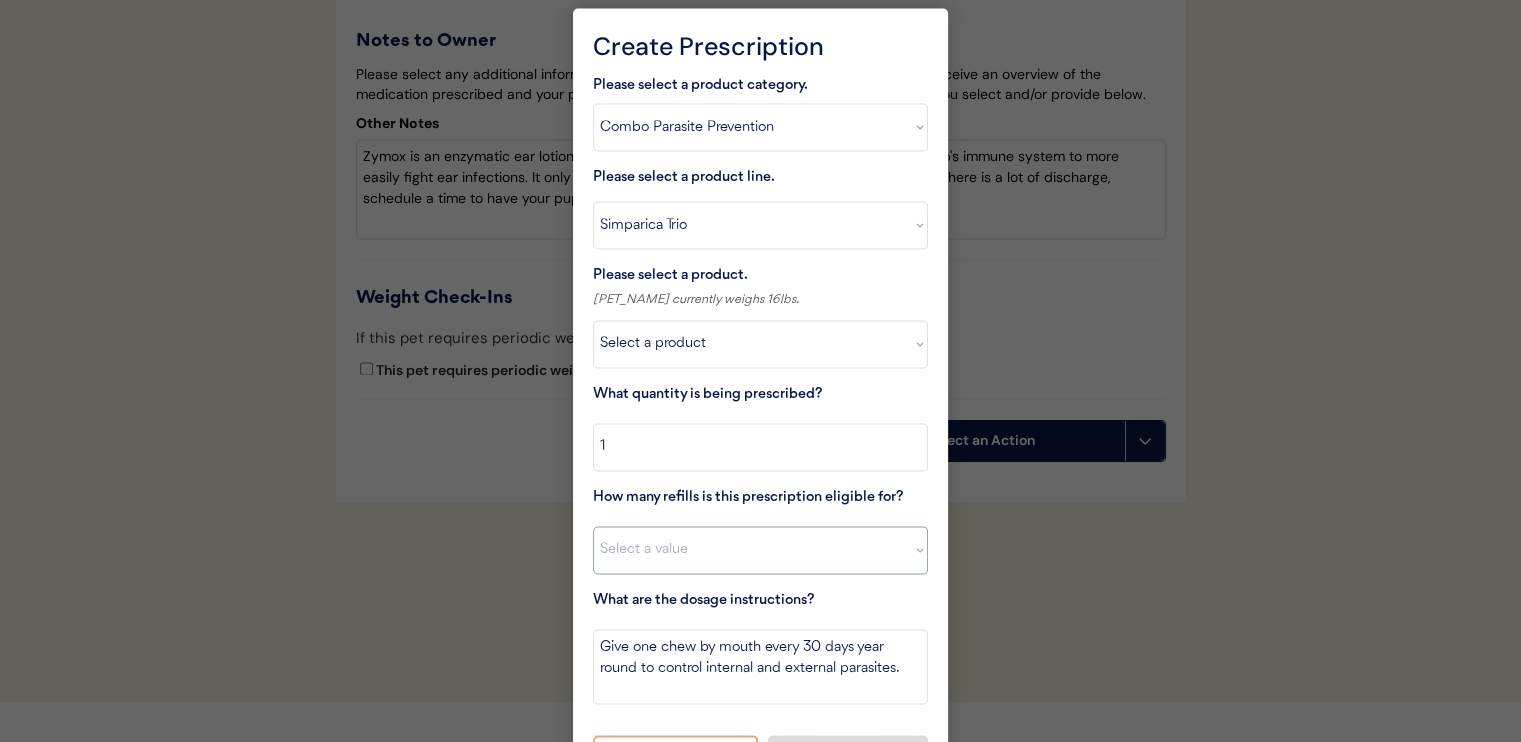 select on "11" 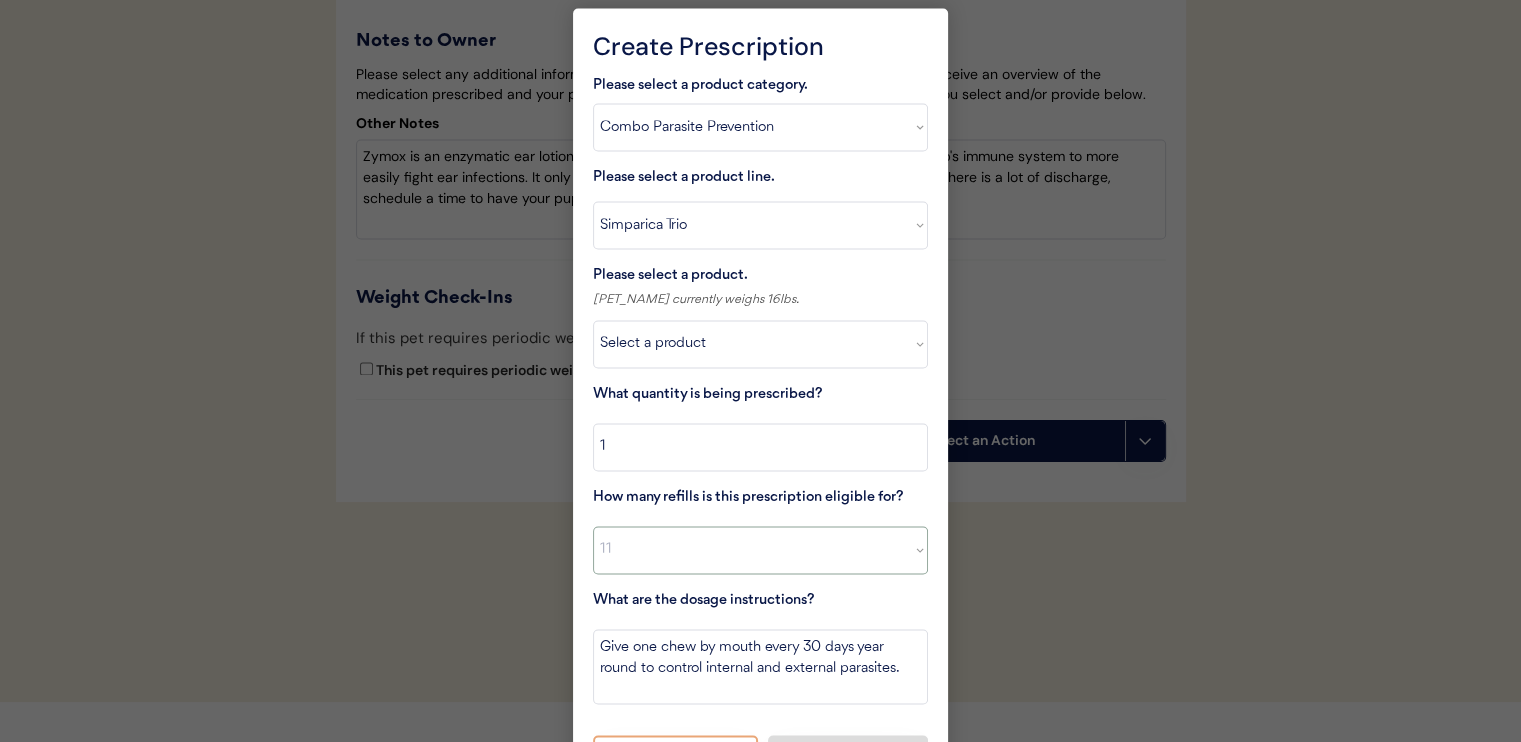 click on "Select a value 0 1 2 3 4 5 6 7 8 10 11" at bounding box center [760, 550] 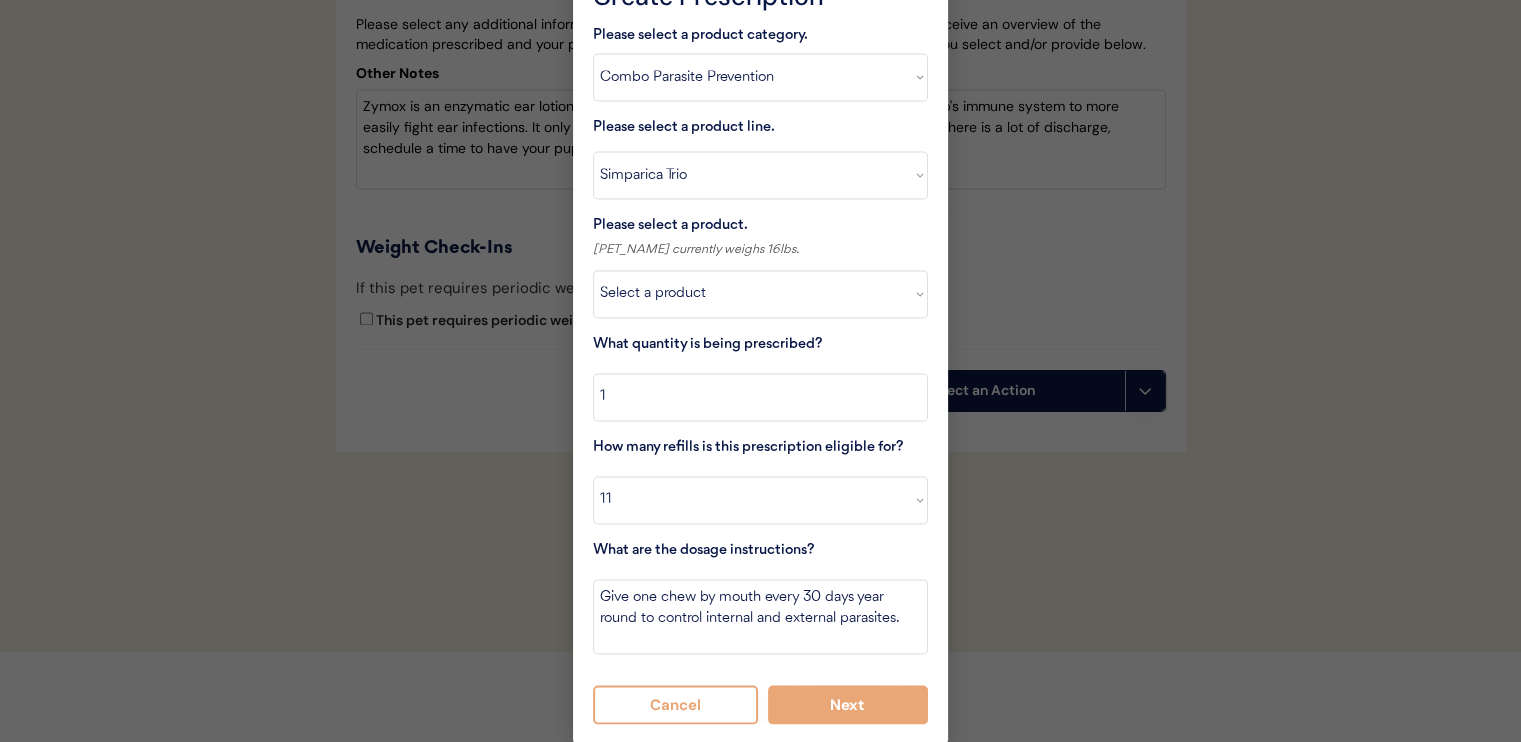 click on "Next" at bounding box center (848, 704) 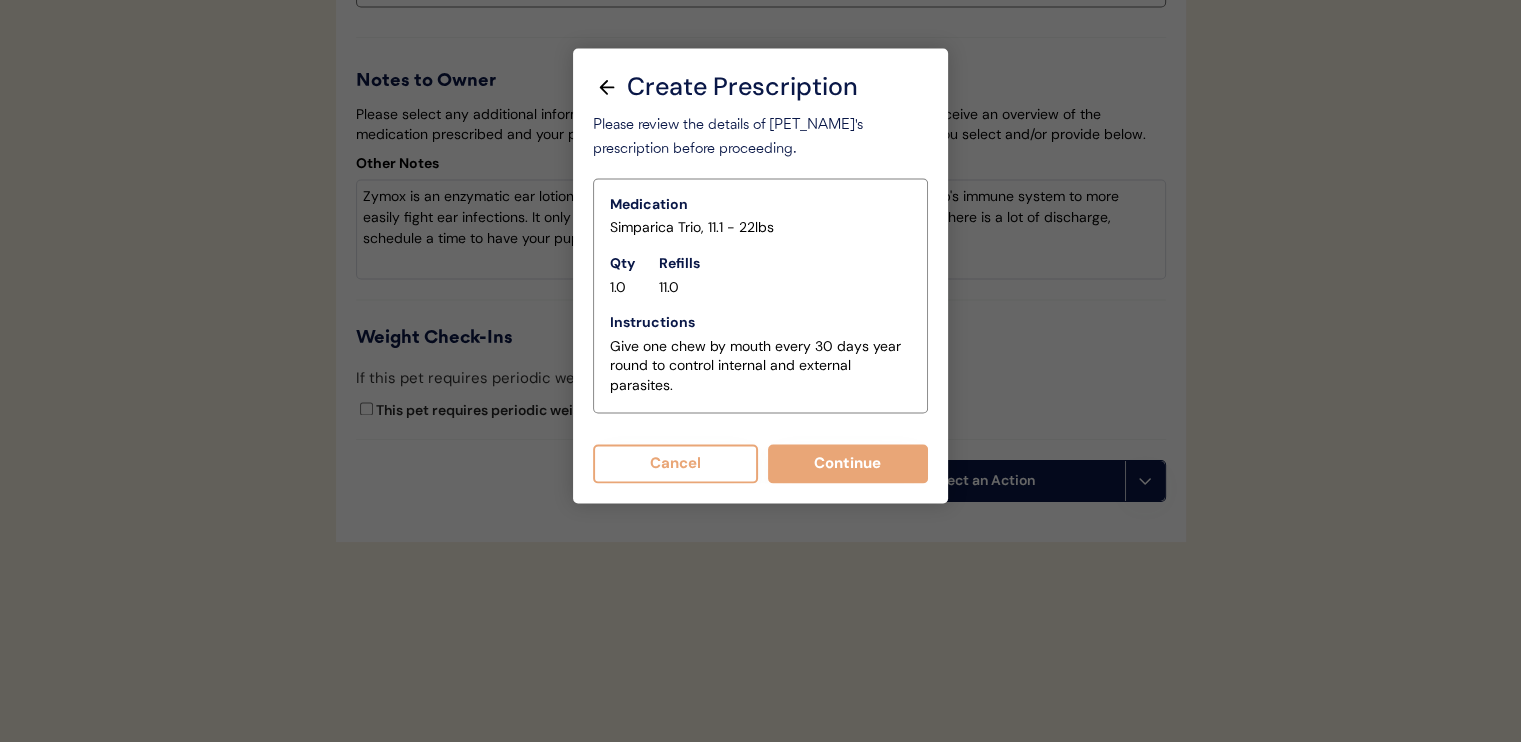scroll, scrollTop: 3176, scrollLeft: 0, axis: vertical 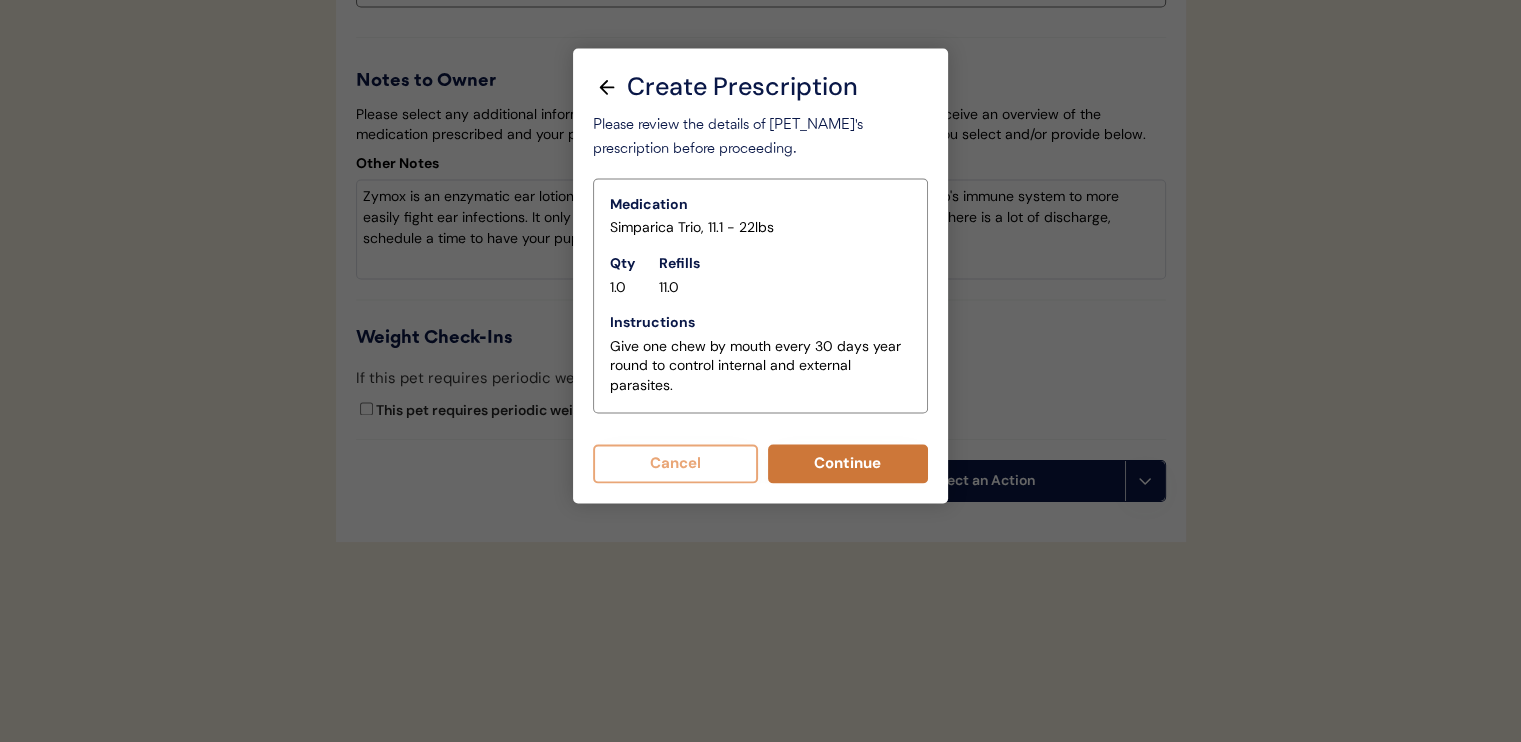 click on "Continue" at bounding box center [848, 463] 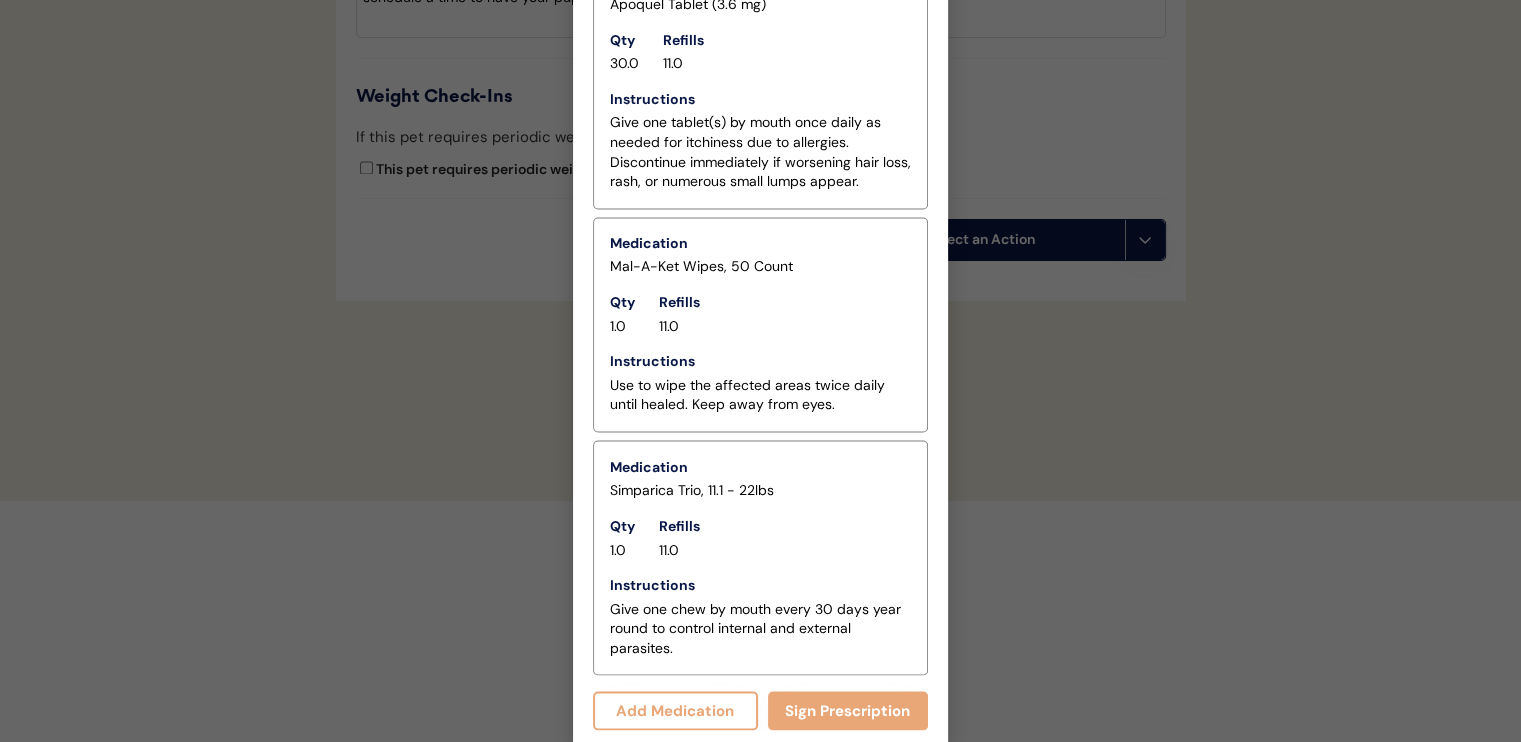 scroll, scrollTop: 3382, scrollLeft: 0, axis: vertical 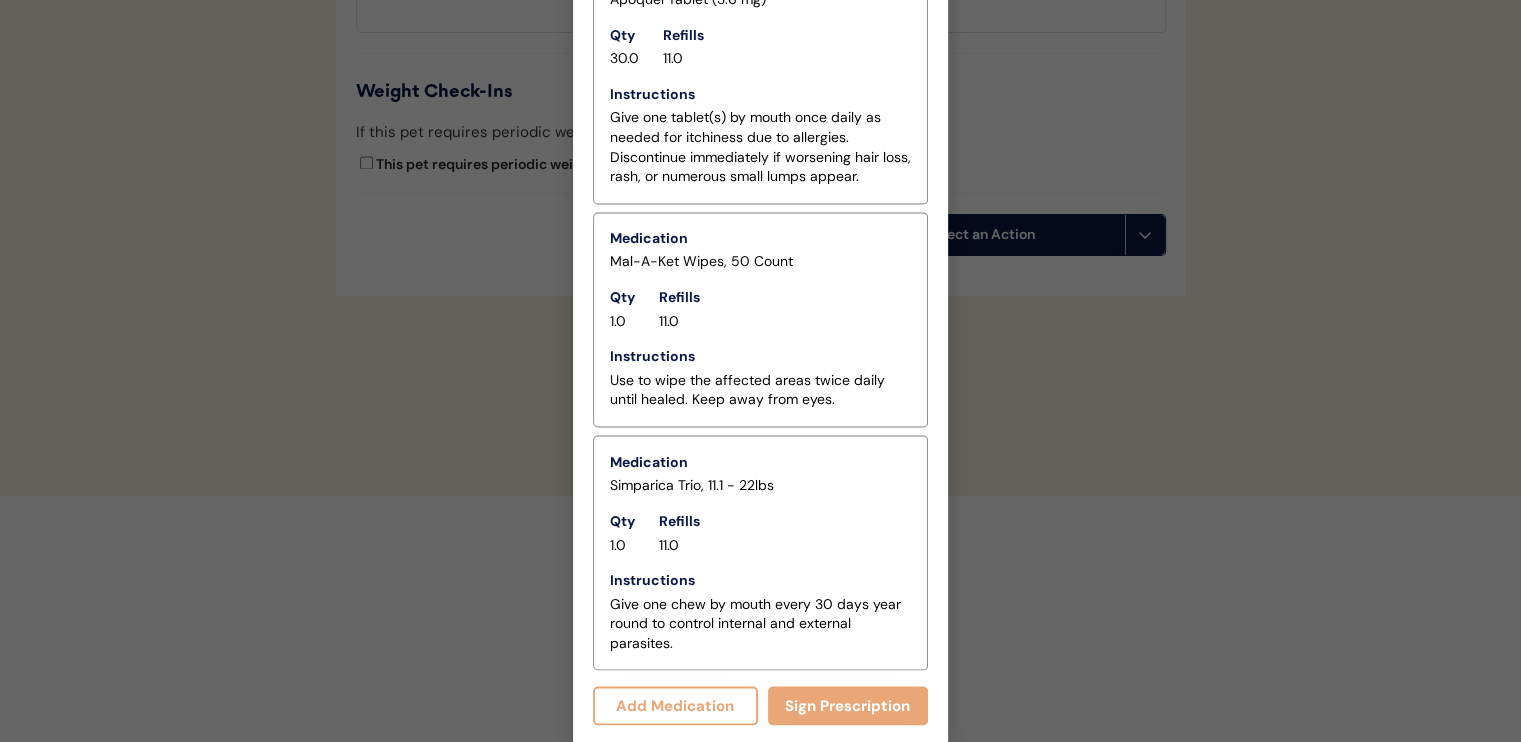 click at bounding box center [760, 371] 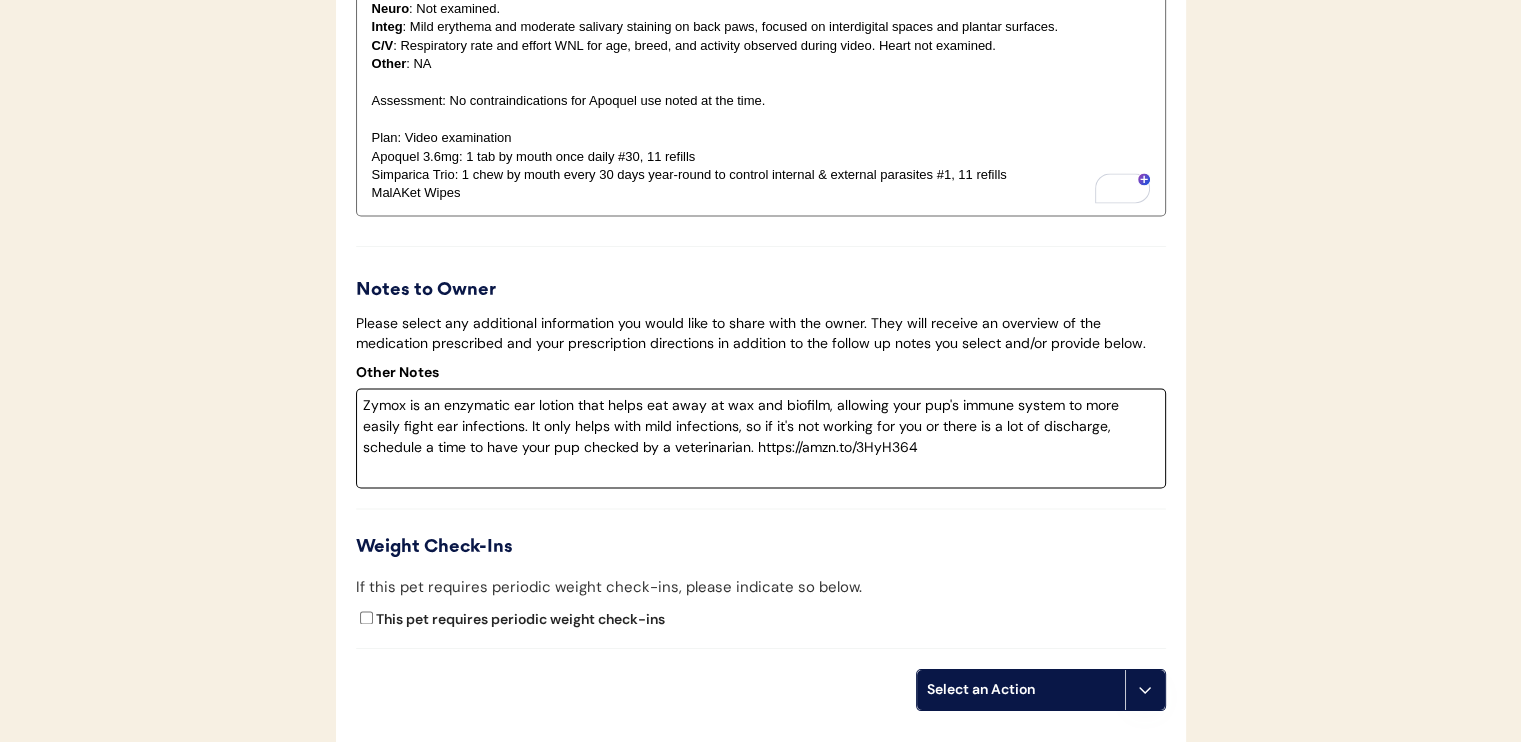 scroll, scrollTop: 2976, scrollLeft: 0, axis: vertical 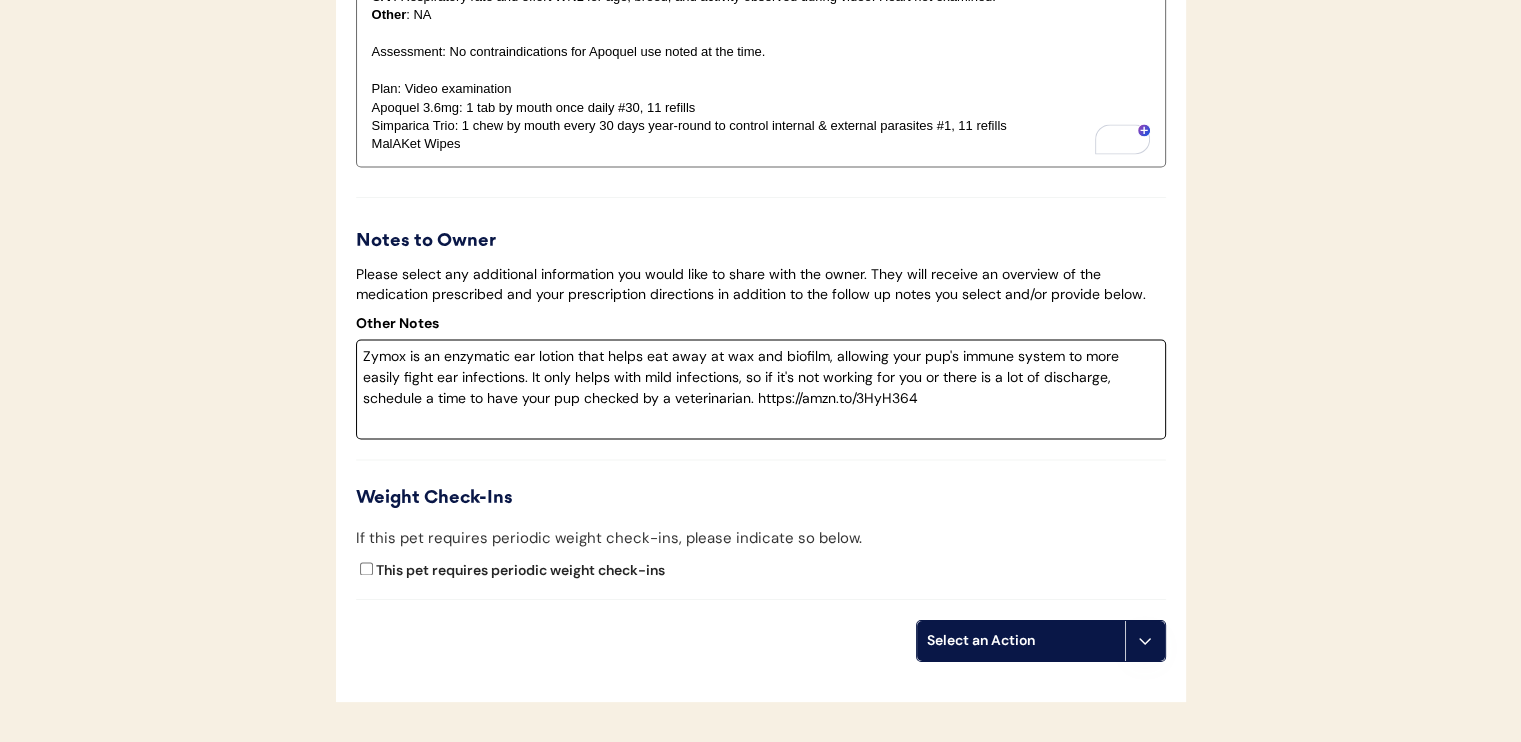 click on "Zymox is an enzymatic ear lotion that helps eat away at wax and biofilm, allowing your pup's immune system to more easily fight ear infections. It only helps with mild infections, so if it's not working for you or there is a lot of discharge, schedule a time to have your pup checked by a veterinarian. https://amzn.to/3HyH364" at bounding box center (761, 389) 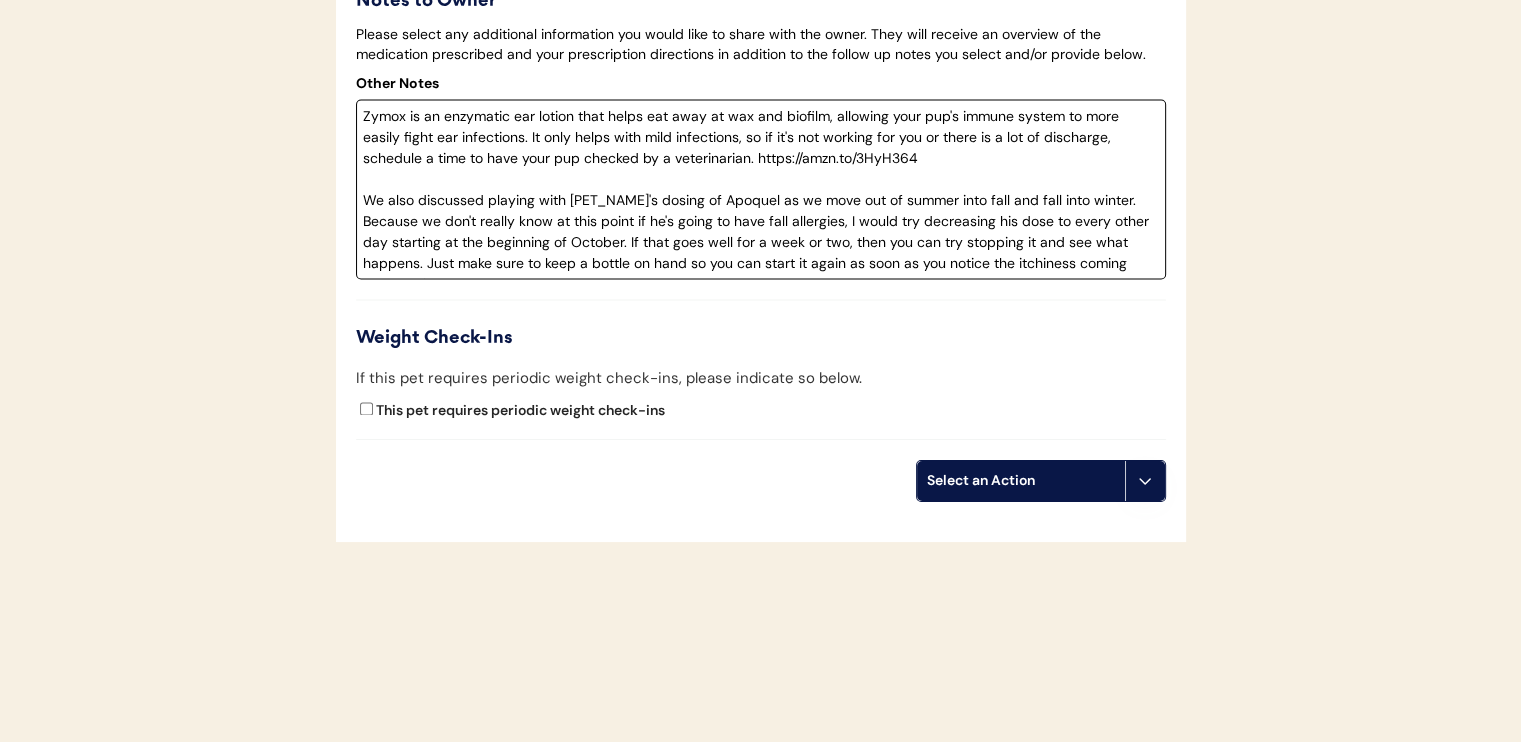 scroll, scrollTop: 3256, scrollLeft: 0, axis: vertical 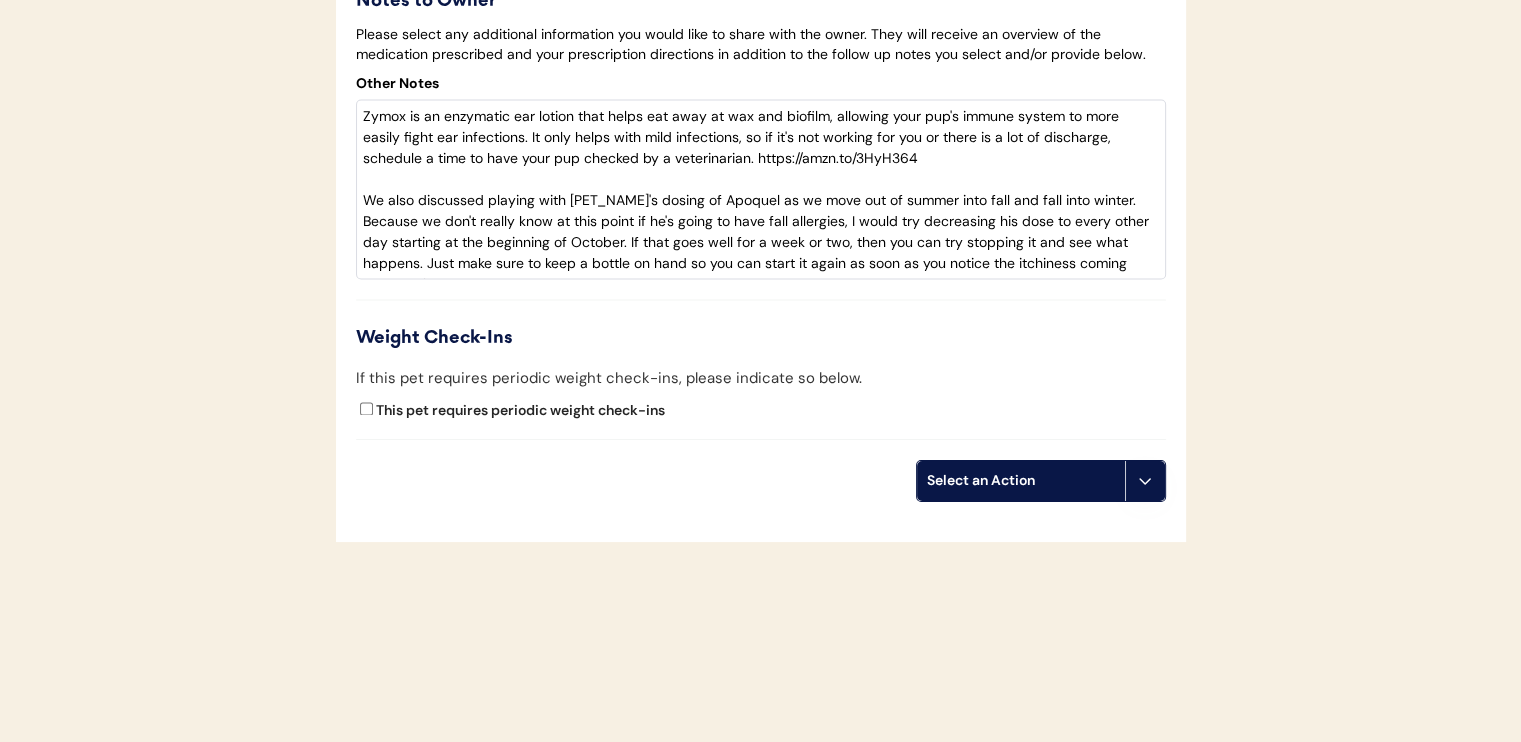 click on "Select an Action" at bounding box center (1021, 481) 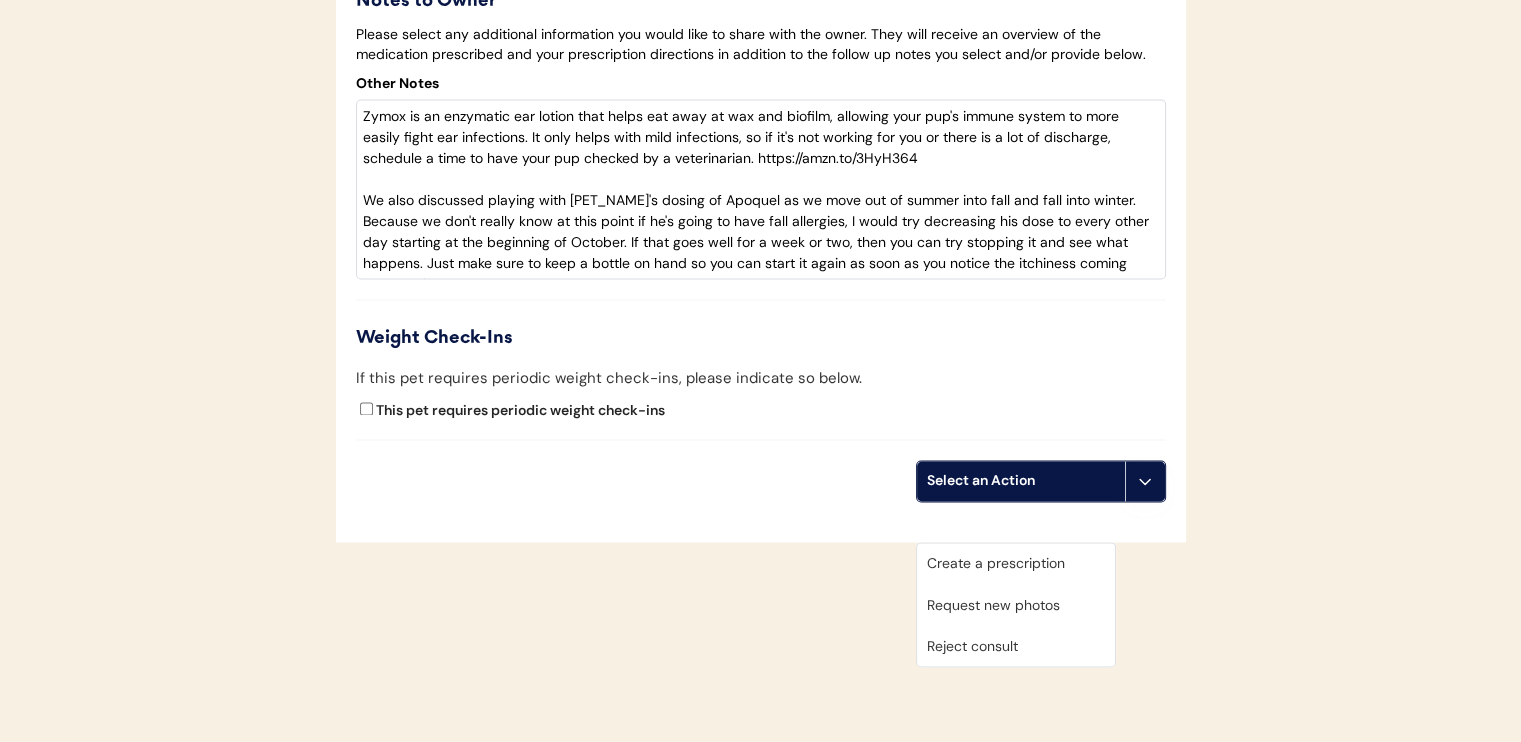 click on "Create a prescription" at bounding box center [1016, 563] 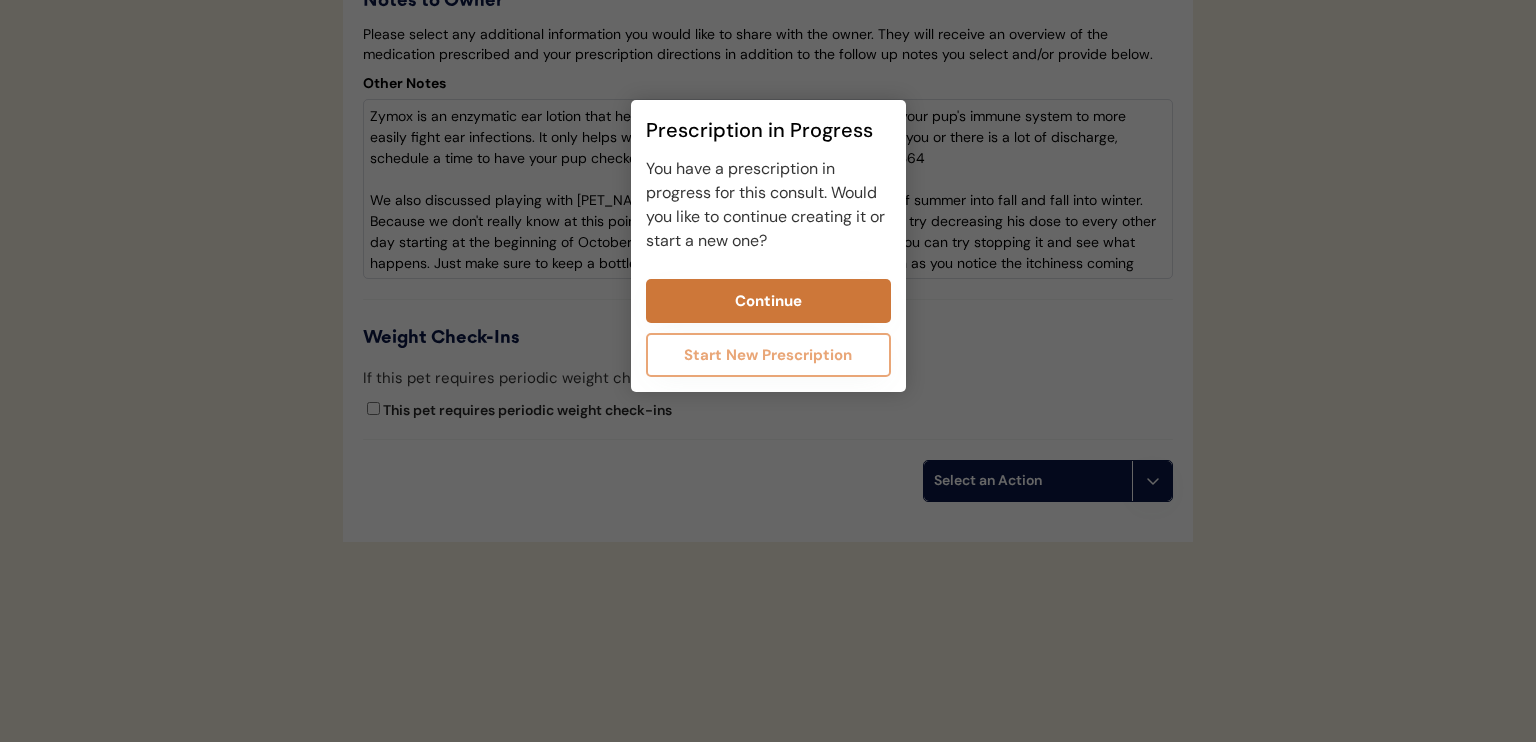 click on "Continue" at bounding box center [768, 301] 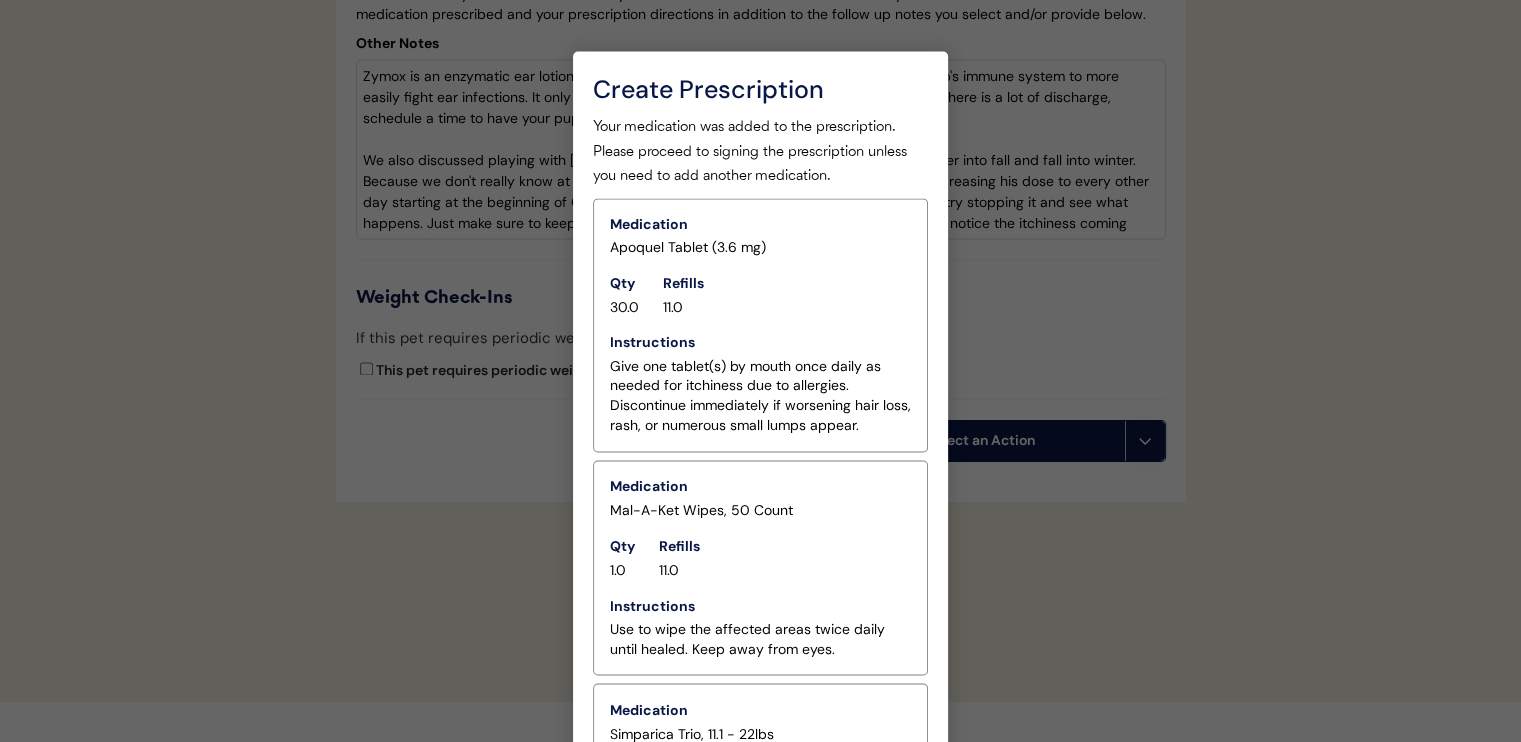 scroll, scrollTop: 3504, scrollLeft: 0, axis: vertical 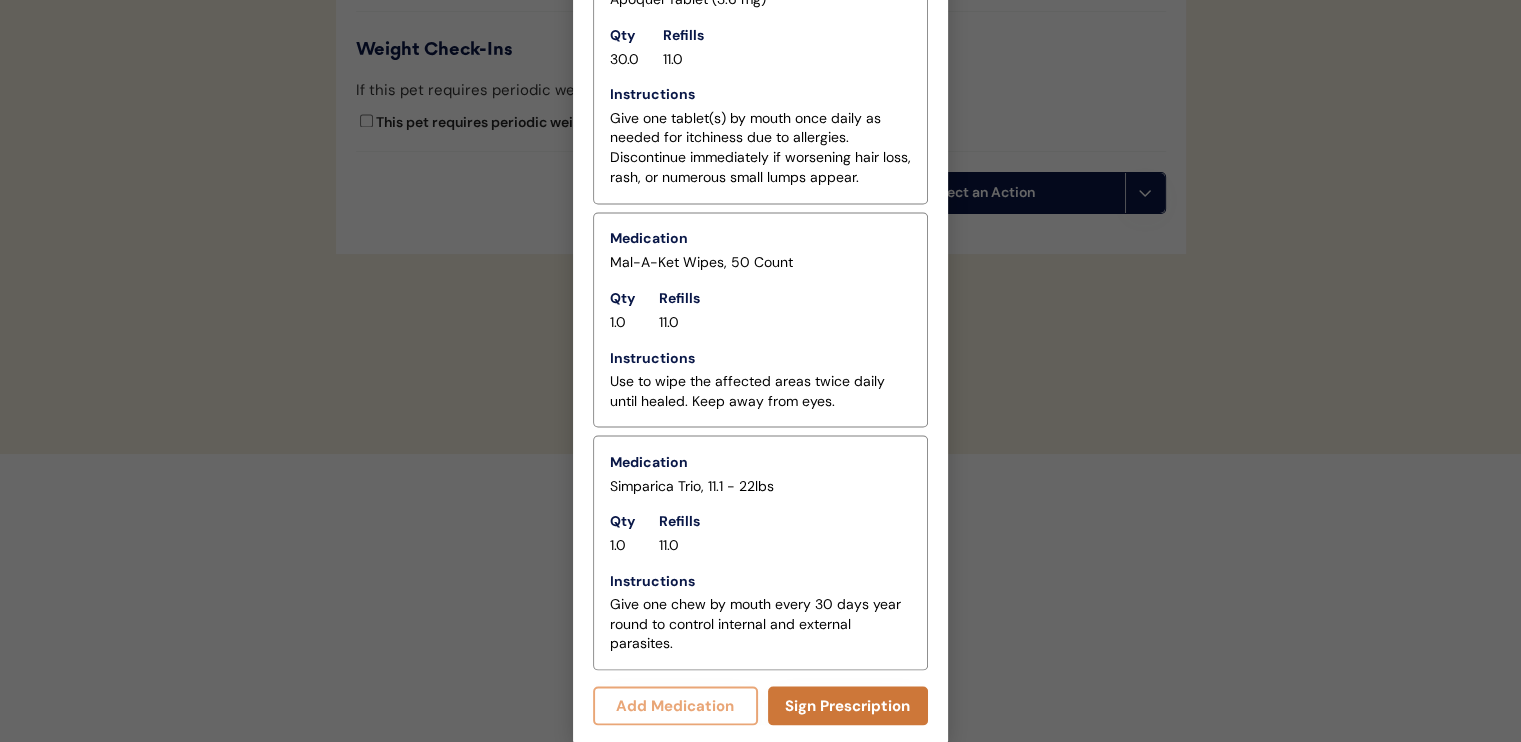 click on "Sign Prescription" at bounding box center (848, 705) 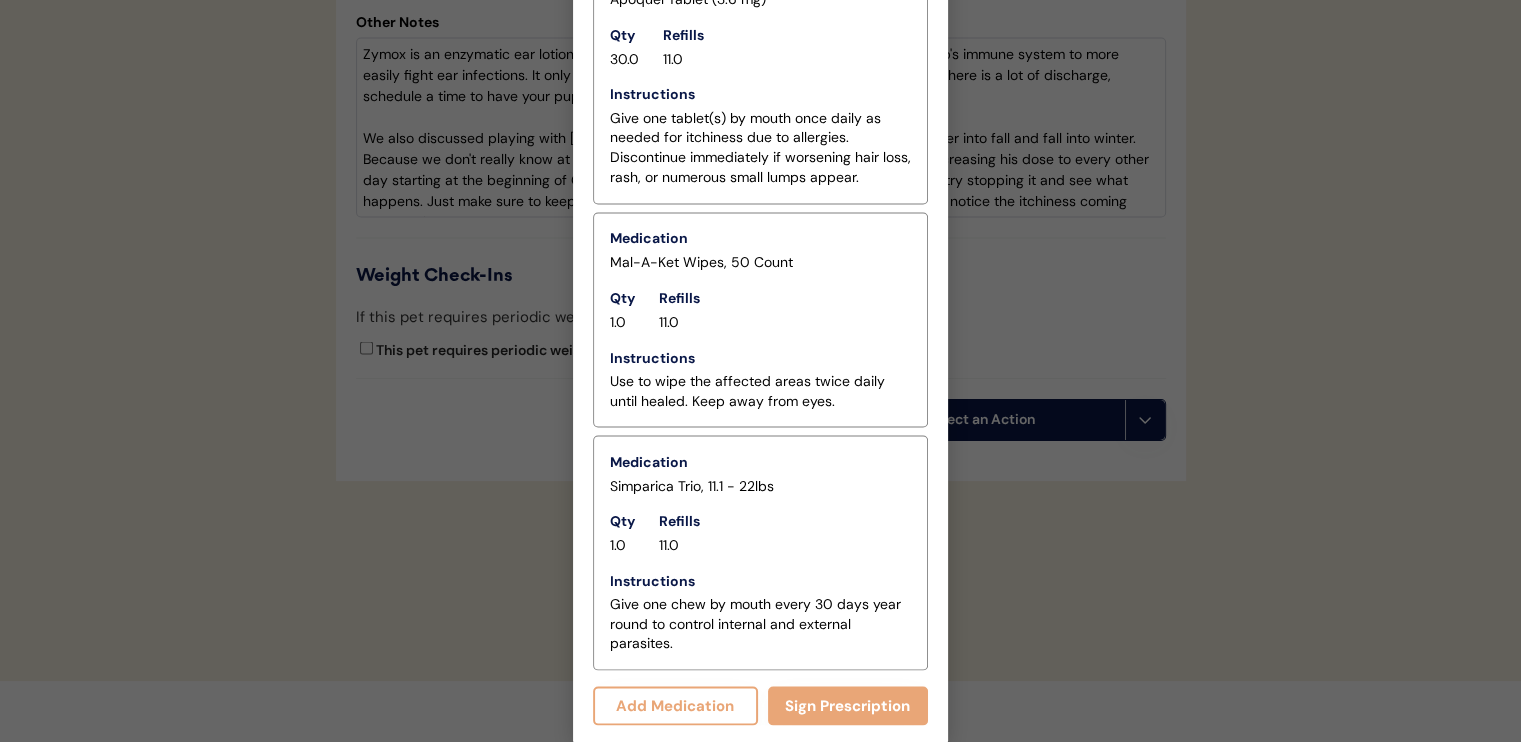 scroll, scrollTop: 3508, scrollLeft: 0, axis: vertical 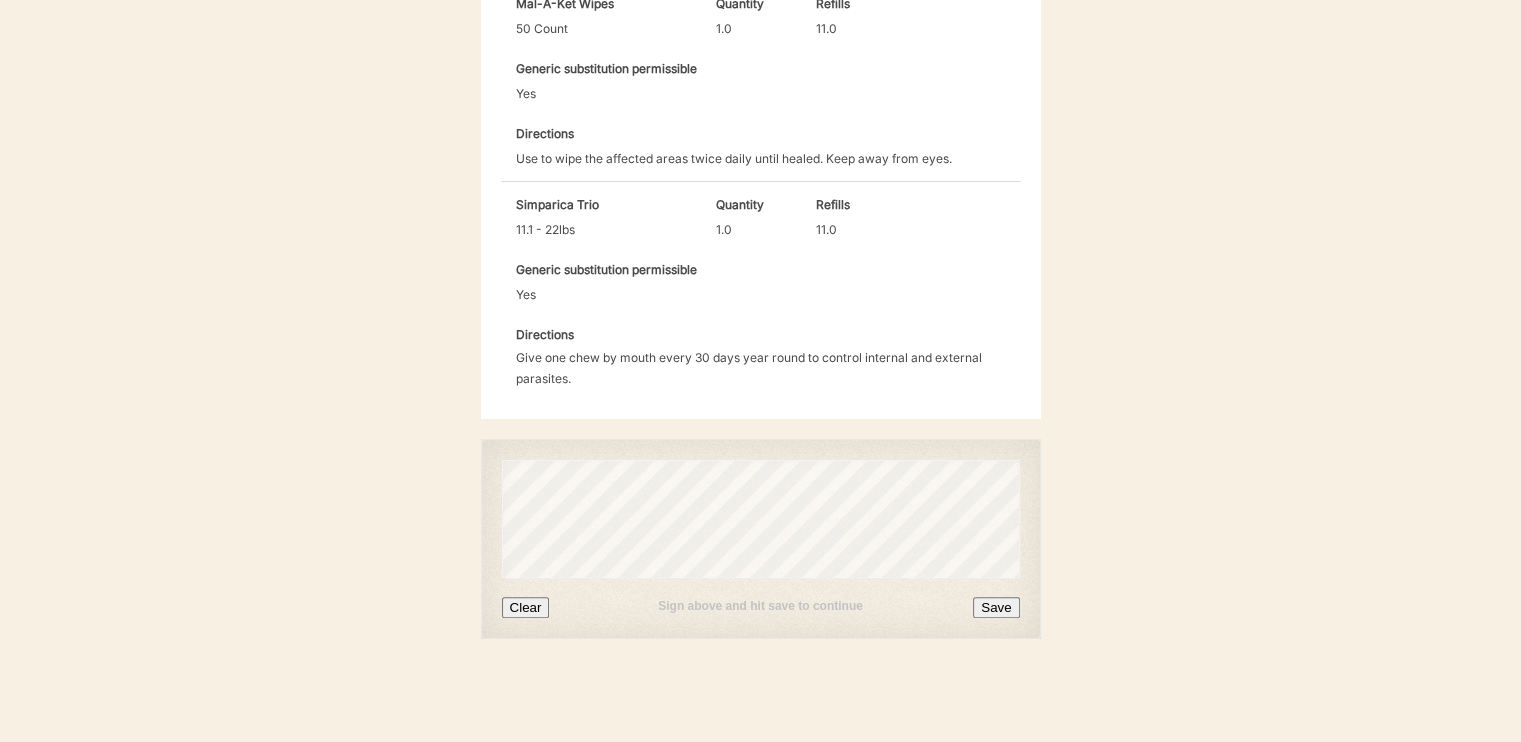 click on "Save" at bounding box center [996, 607] 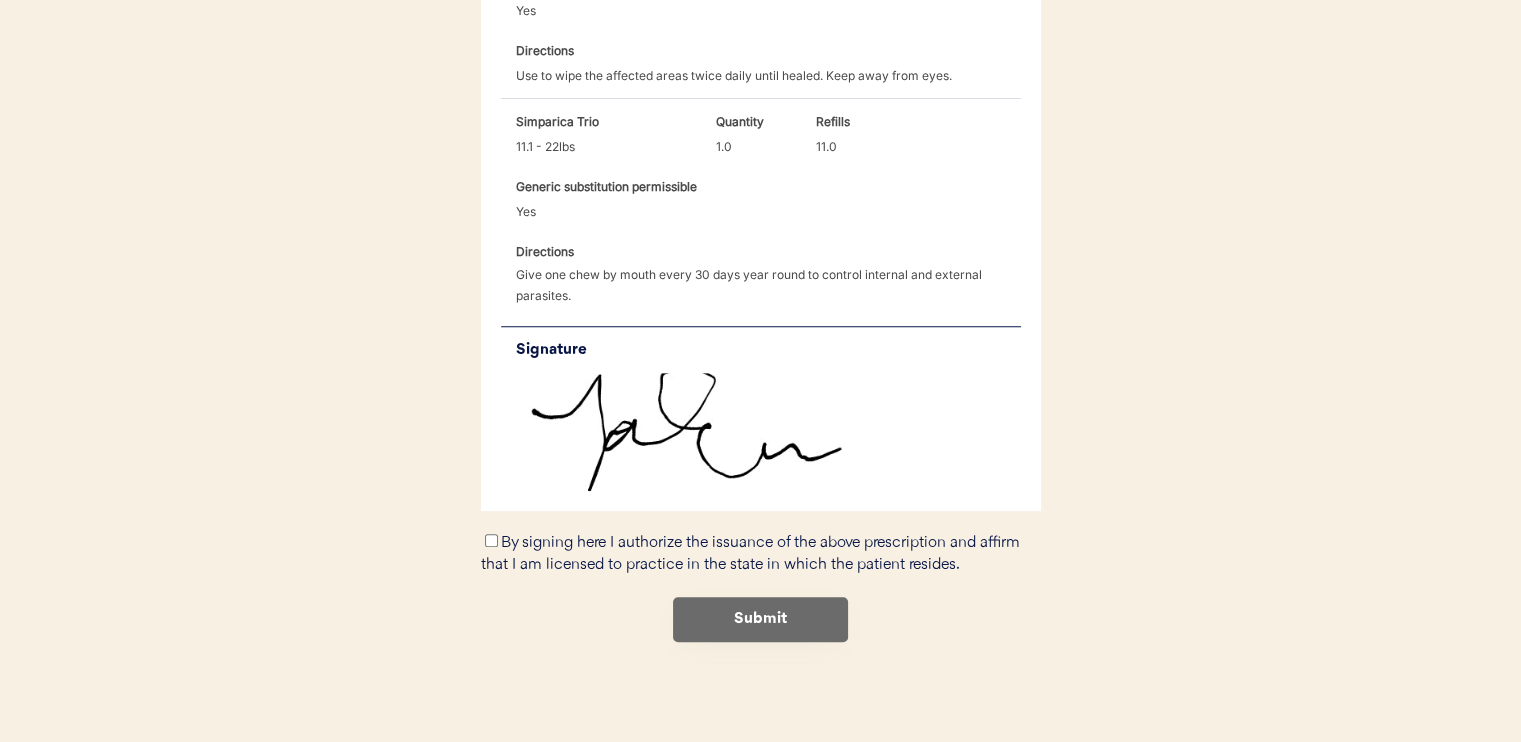 scroll, scrollTop: 969, scrollLeft: 0, axis: vertical 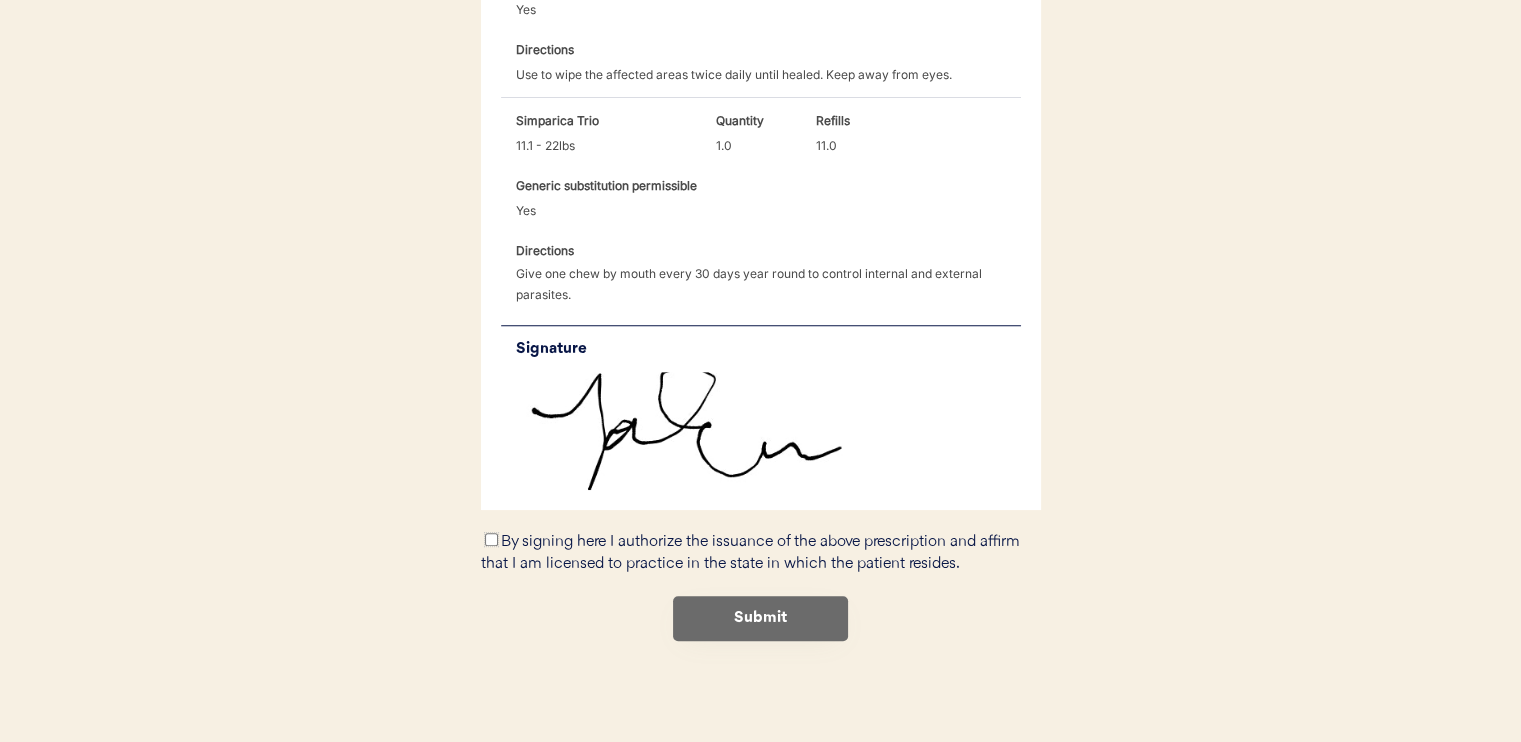 click on "By signing here I authorize the issuance of the above prescription and affirm that I am licensed to practice in the state in which the patient resides." at bounding box center (491, 539) 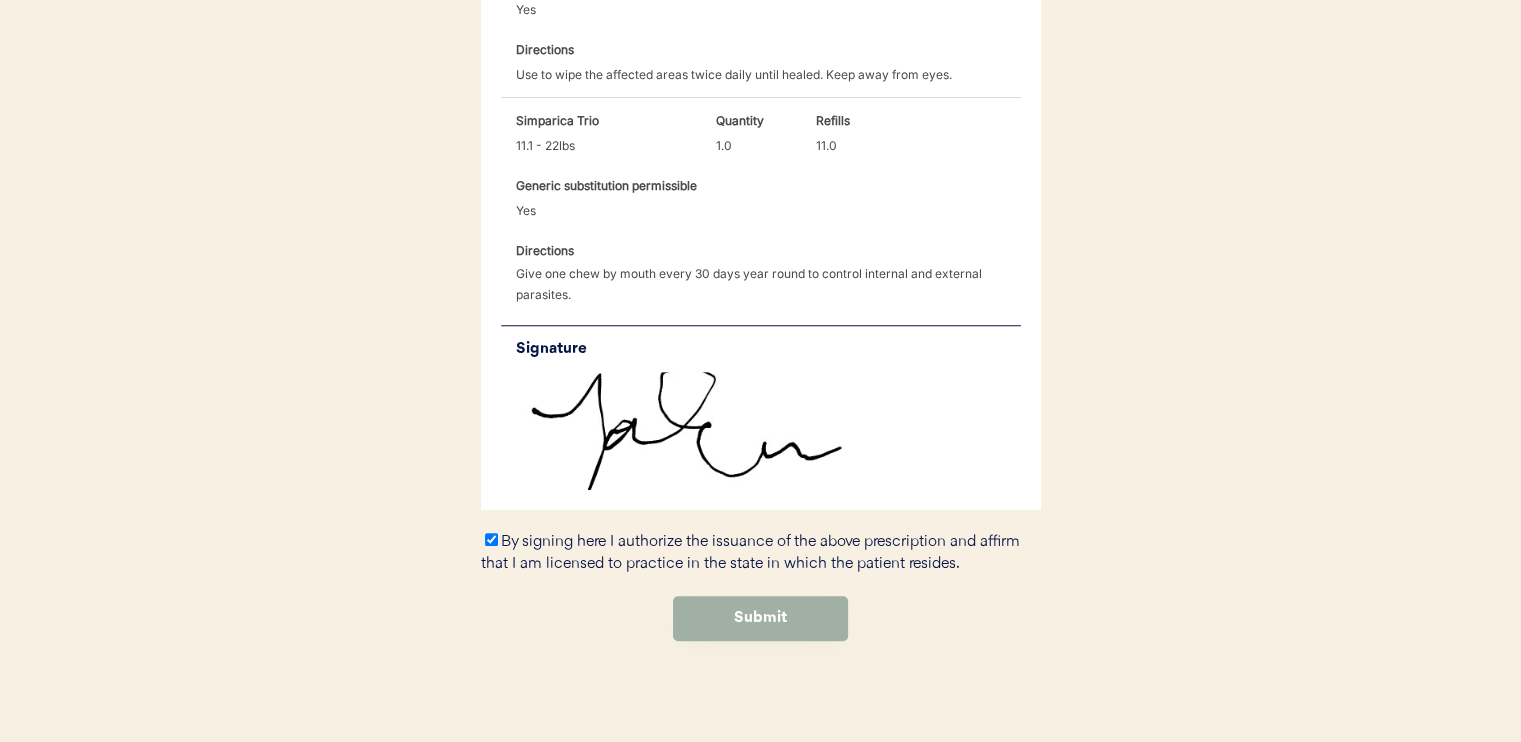 click on "Submit" at bounding box center (760, 618) 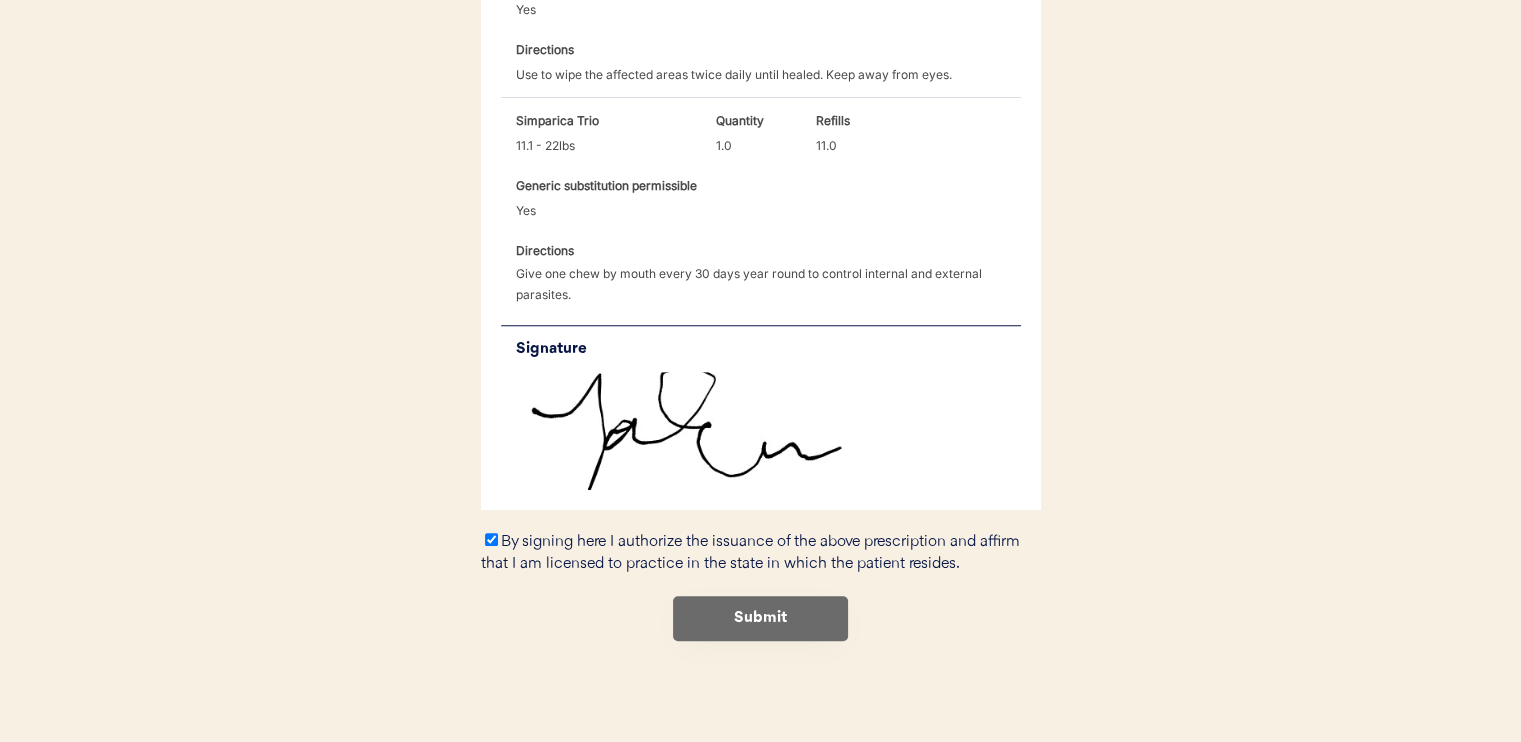 scroll, scrollTop: 0, scrollLeft: 0, axis: both 